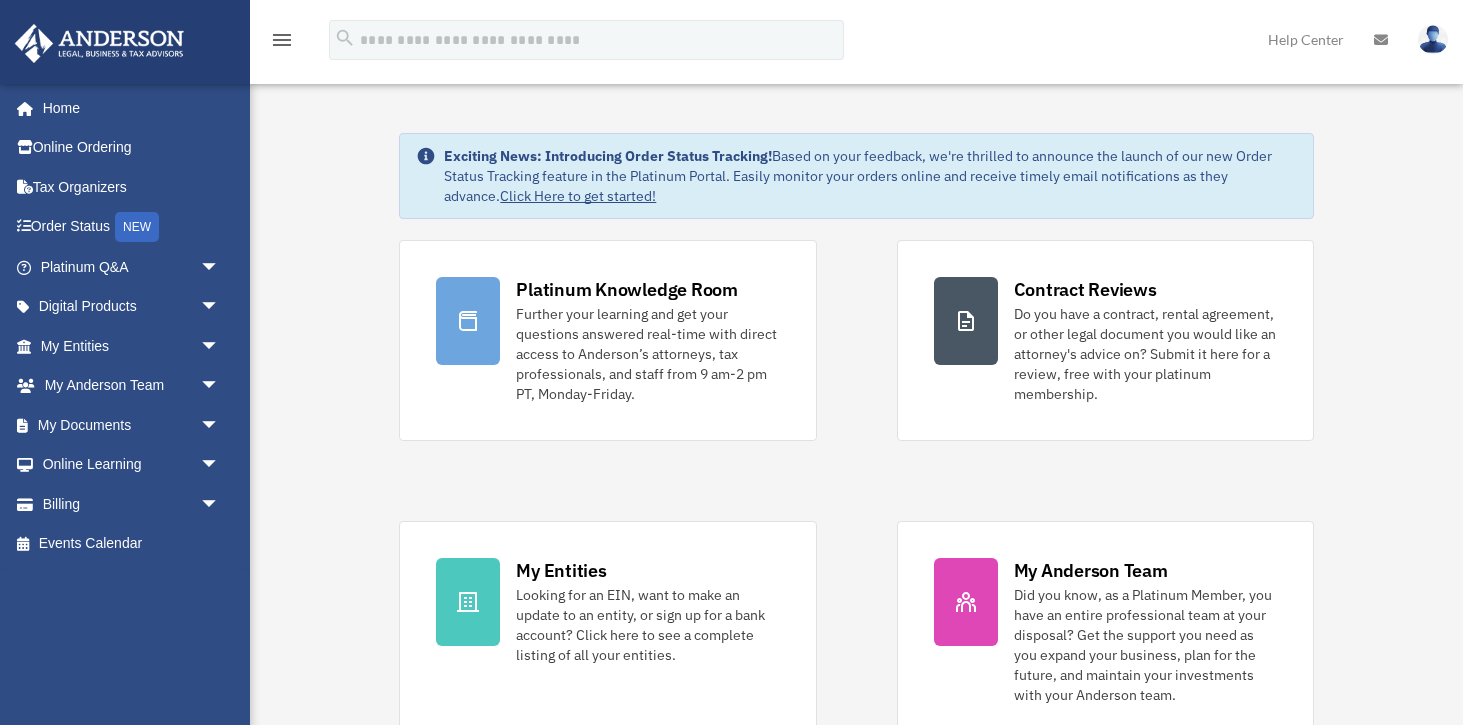 scroll, scrollTop: 0, scrollLeft: 0, axis: both 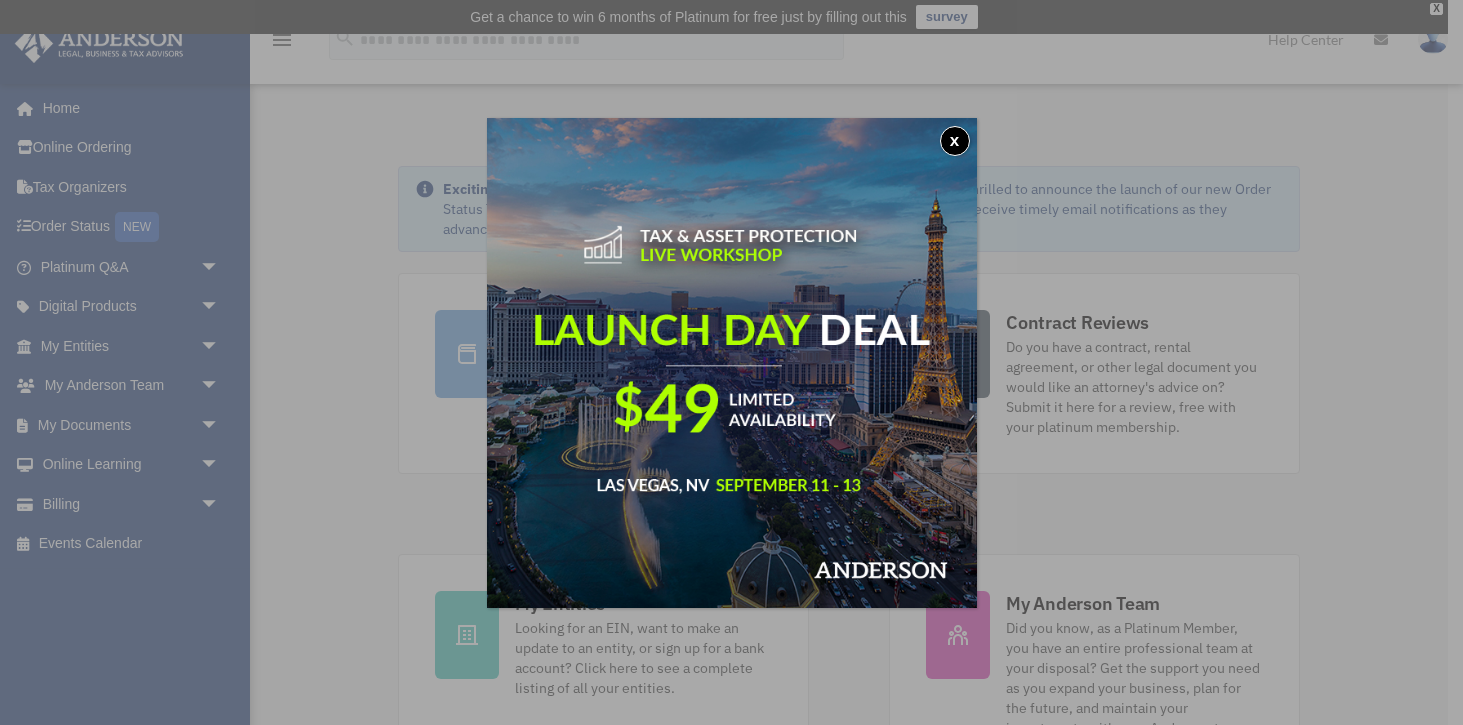 click on "x" at bounding box center [955, 141] 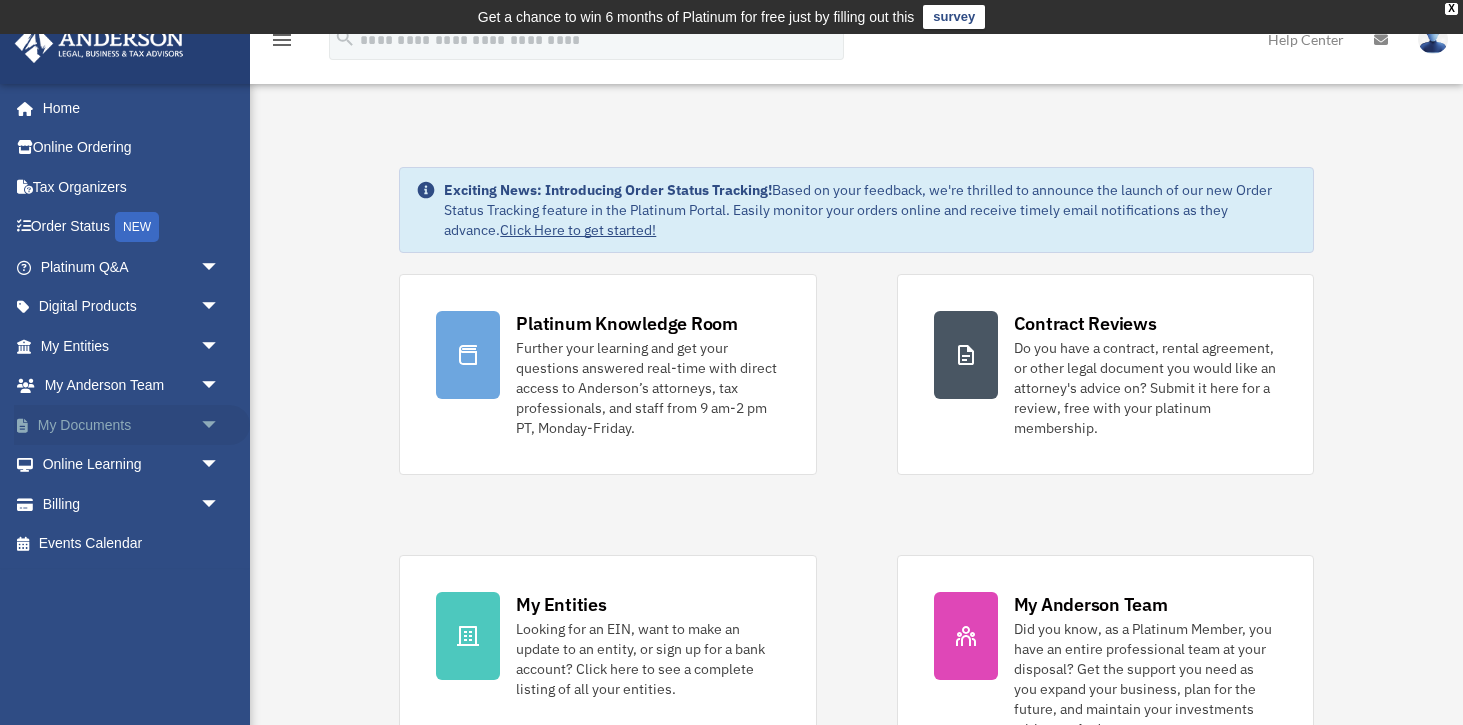 click on "My Documents arrow_drop_down" at bounding box center [132, 425] 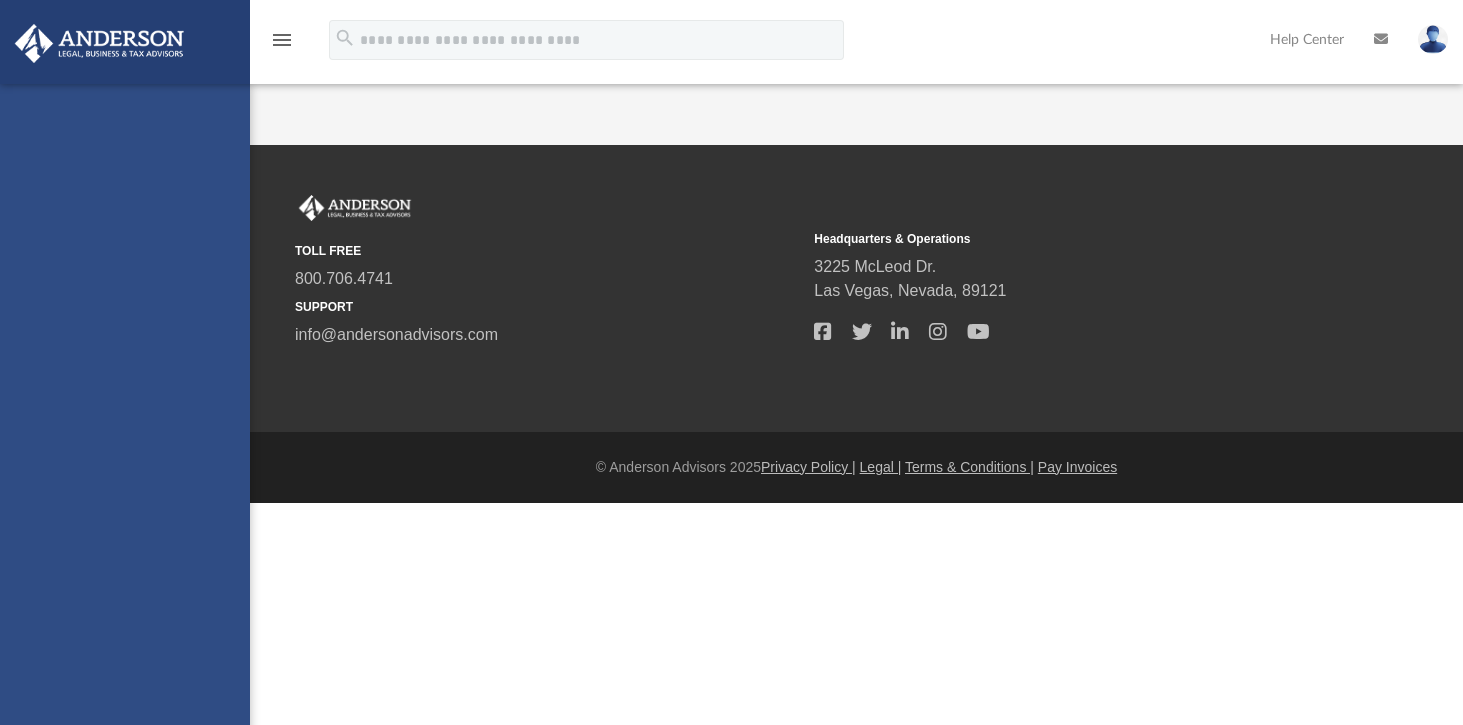 scroll, scrollTop: 0, scrollLeft: 0, axis: both 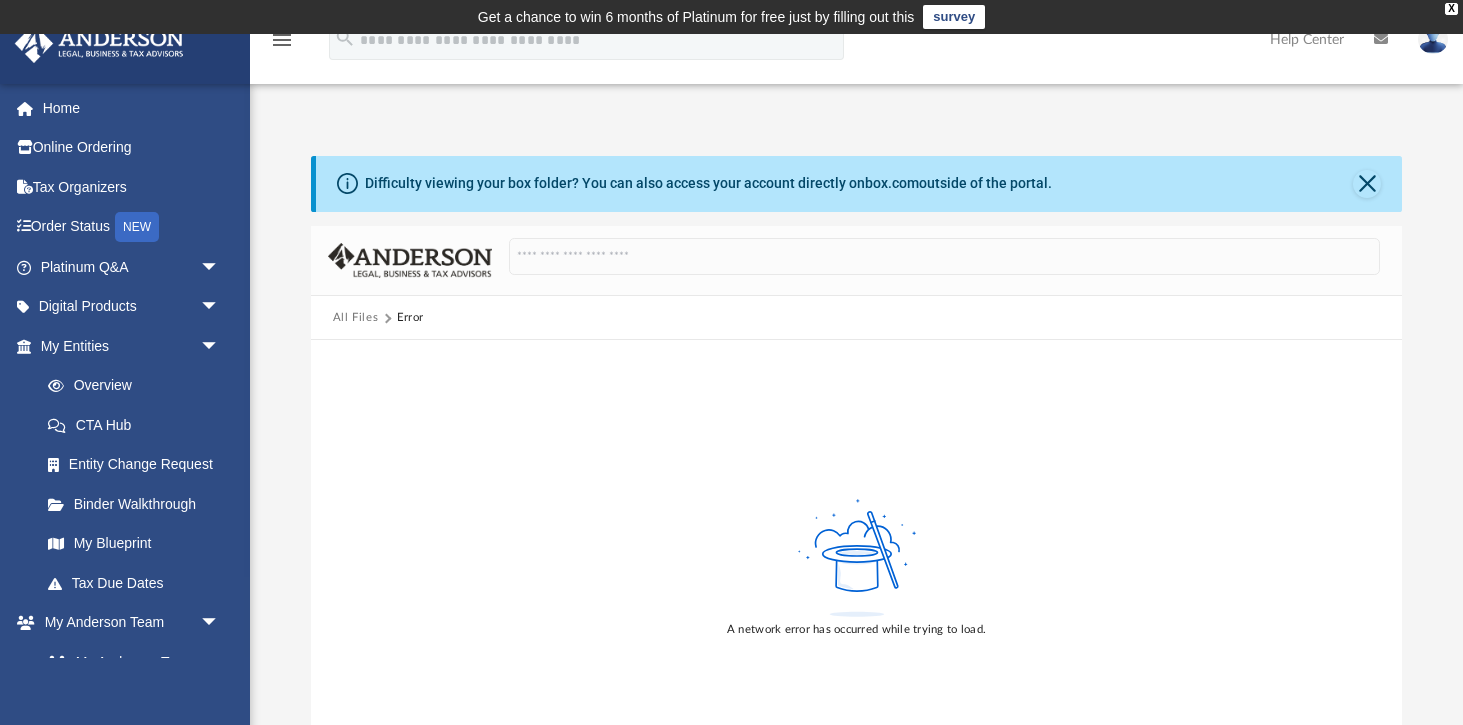click on "All Files" at bounding box center (356, 318) 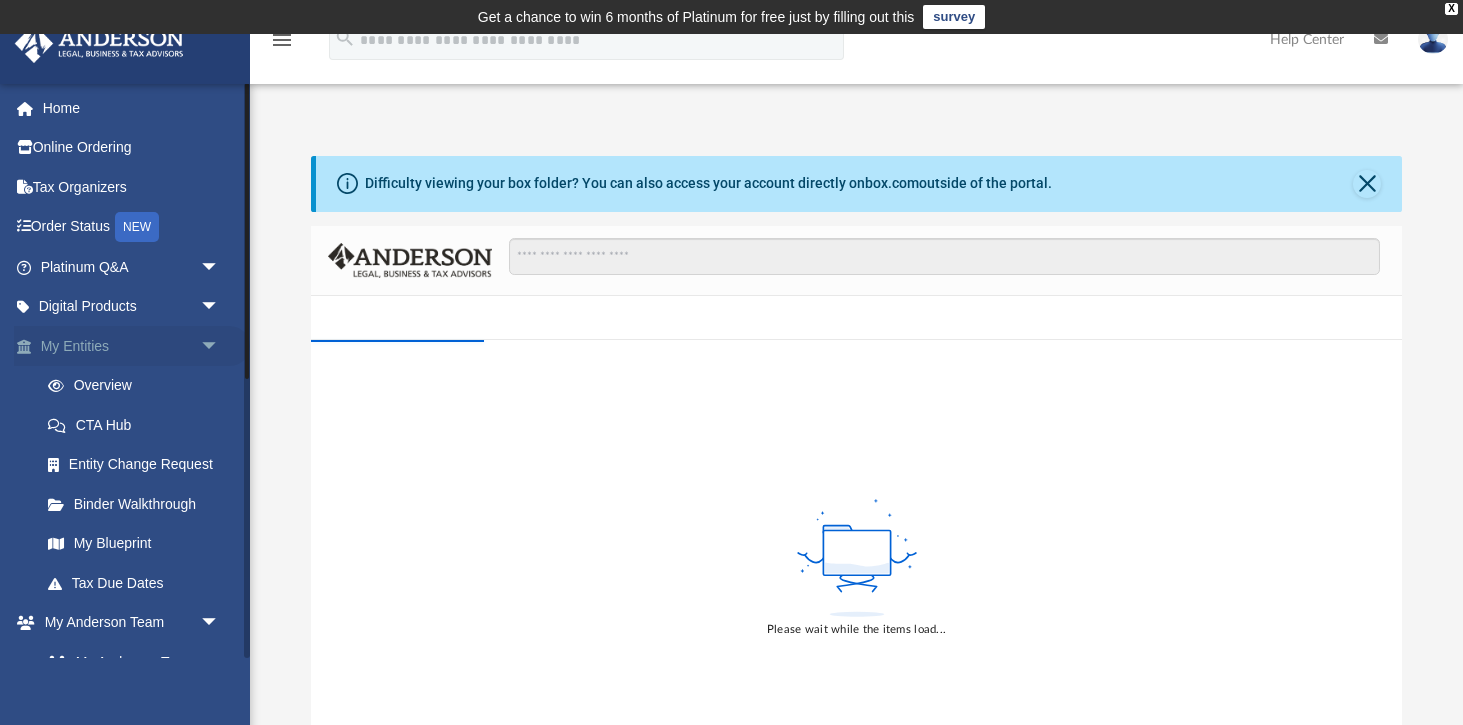 click on "arrow_drop_down" at bounding box center [220, 346] 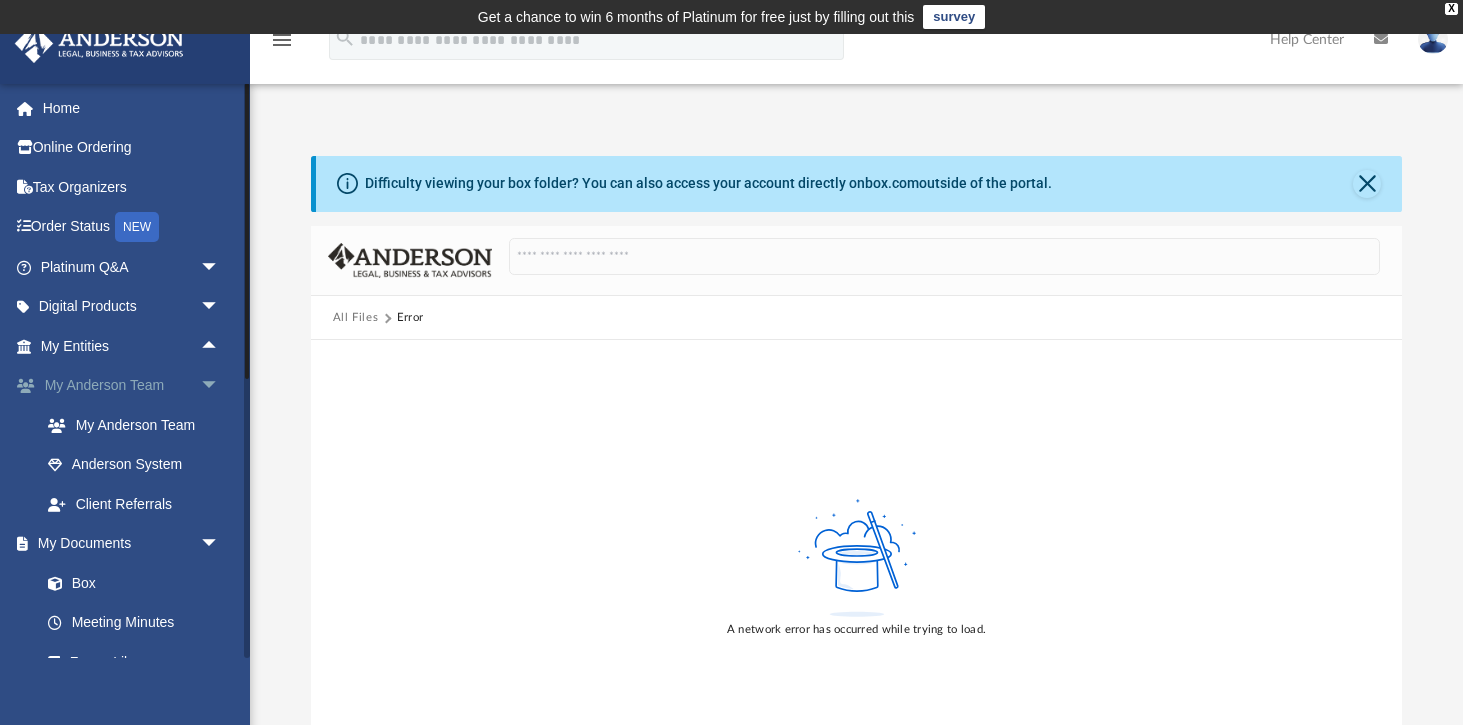 click on "arrow_drop_down" at bounding box center [220, 386] 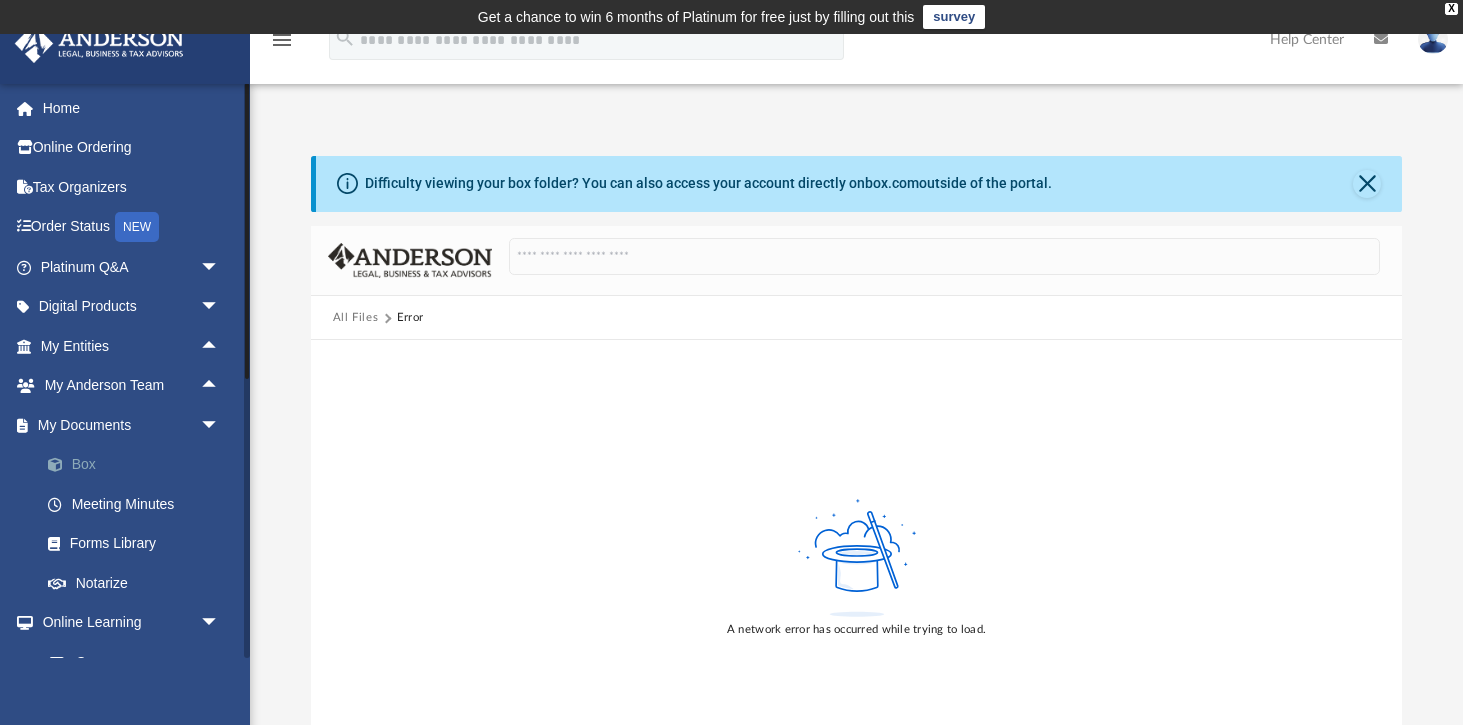 click on "Box" at bounding box center (139, 465) 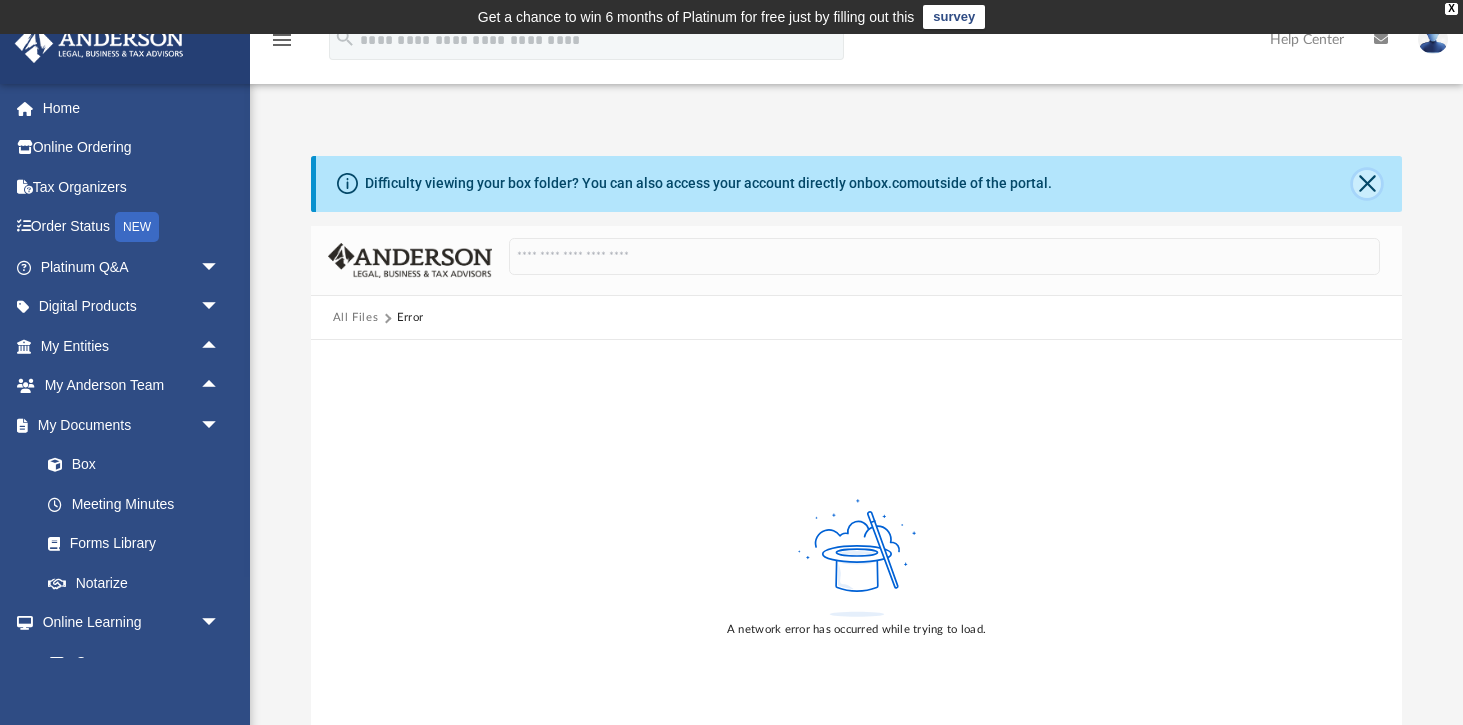 click 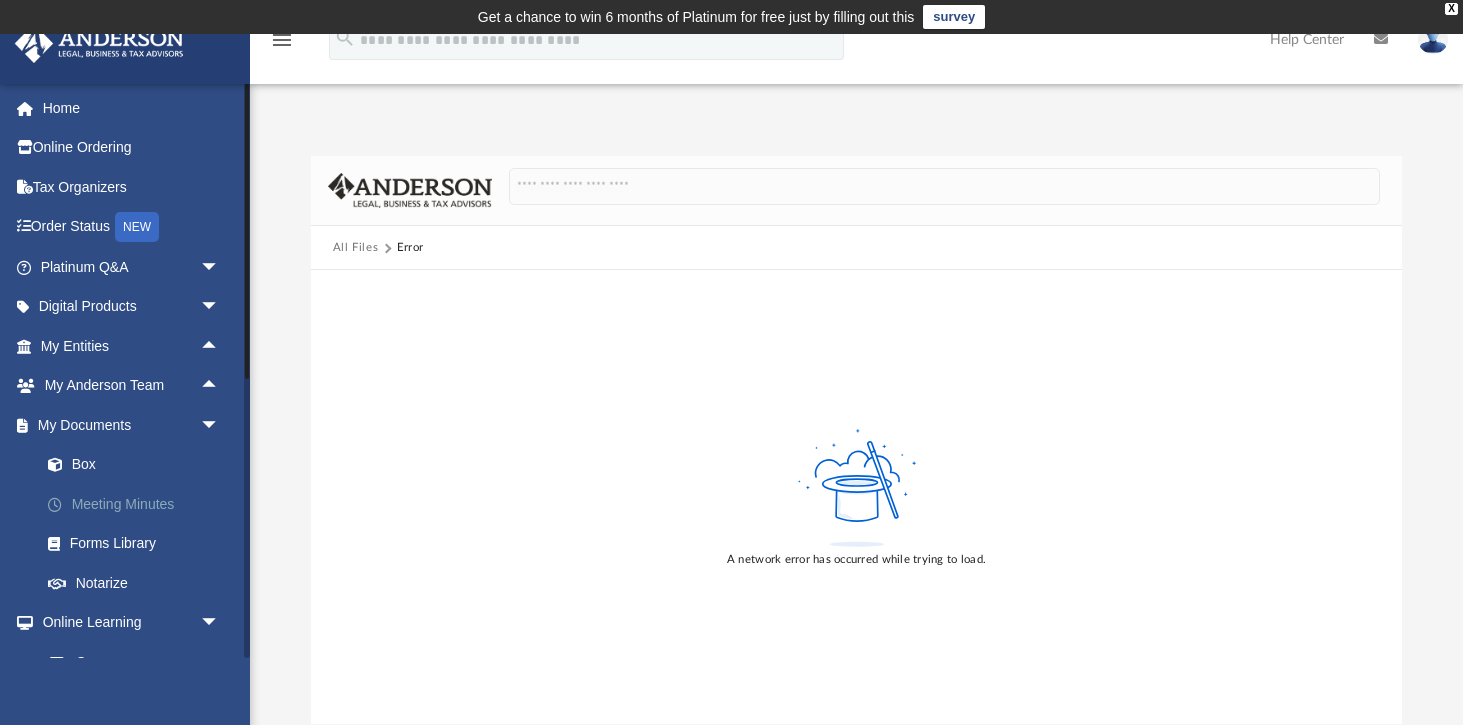 click on "Meeting Minutes" at bounding box center [139, 504] 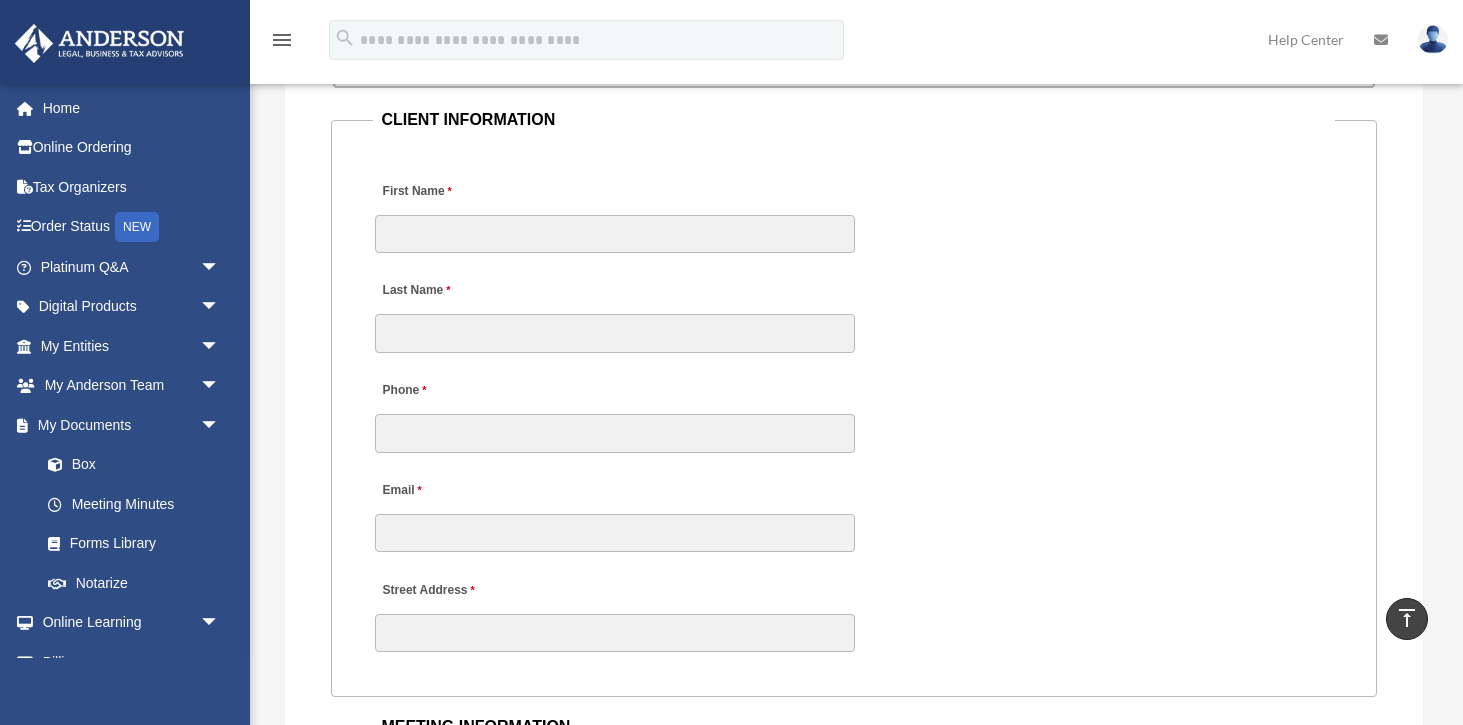 scroll, scrollTop: 2021, scrollLeft: 0, axis: vertical 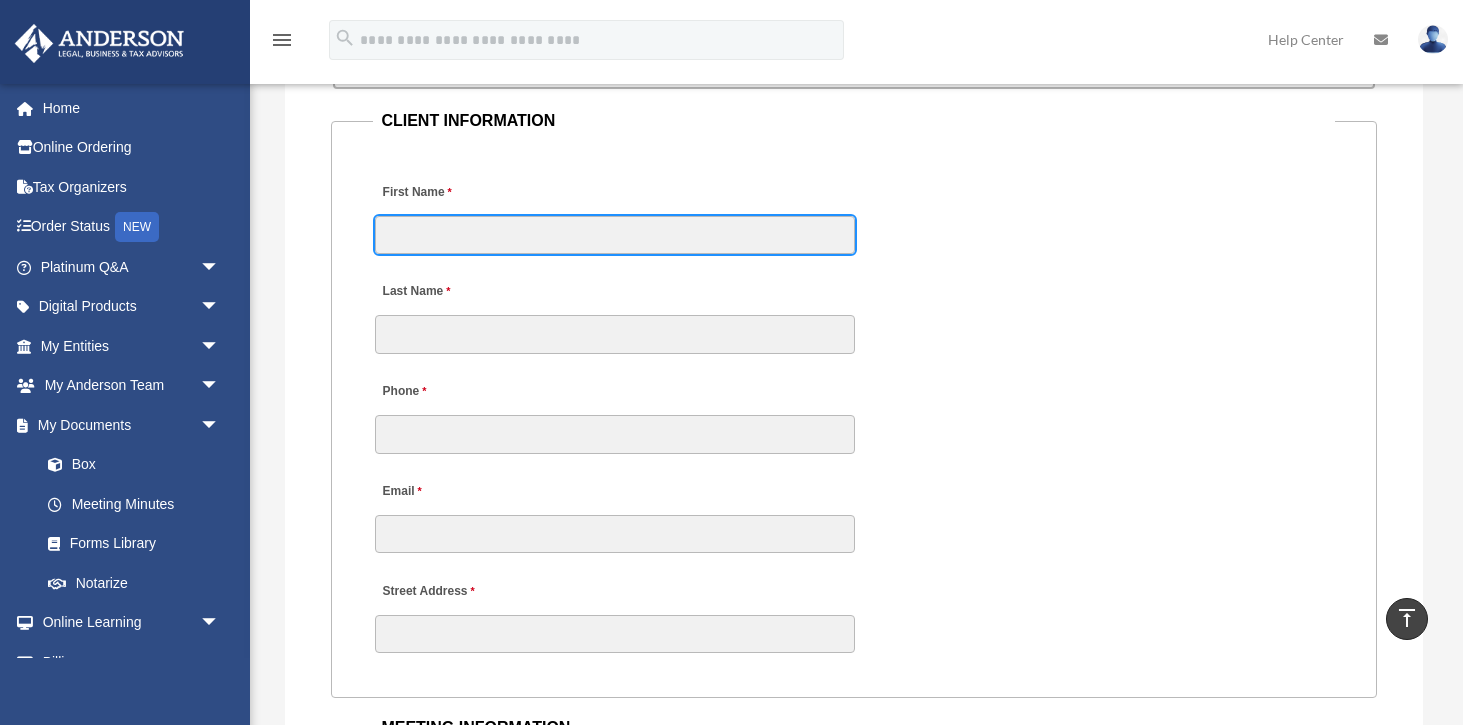 click on "First Name" at bounding box center (615, 235) 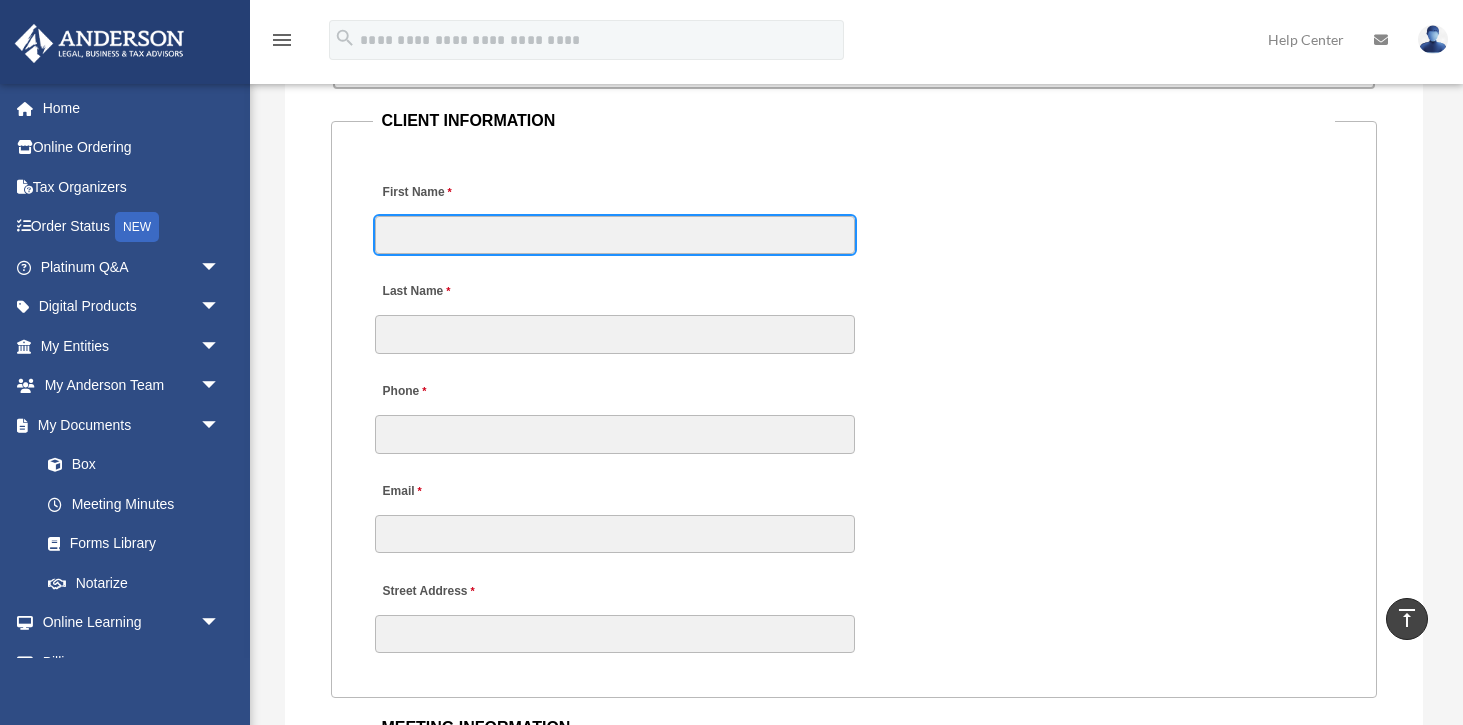 type on "*****" 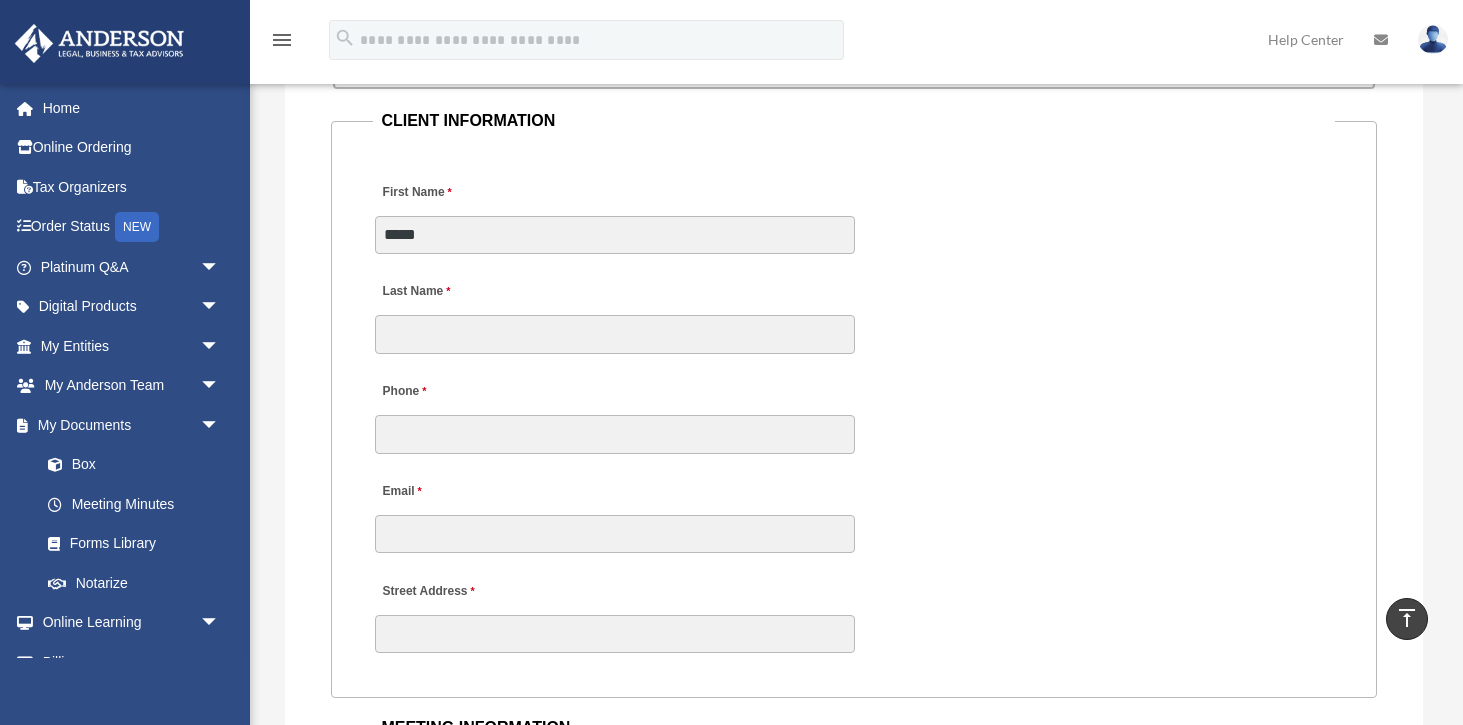 type on "****" 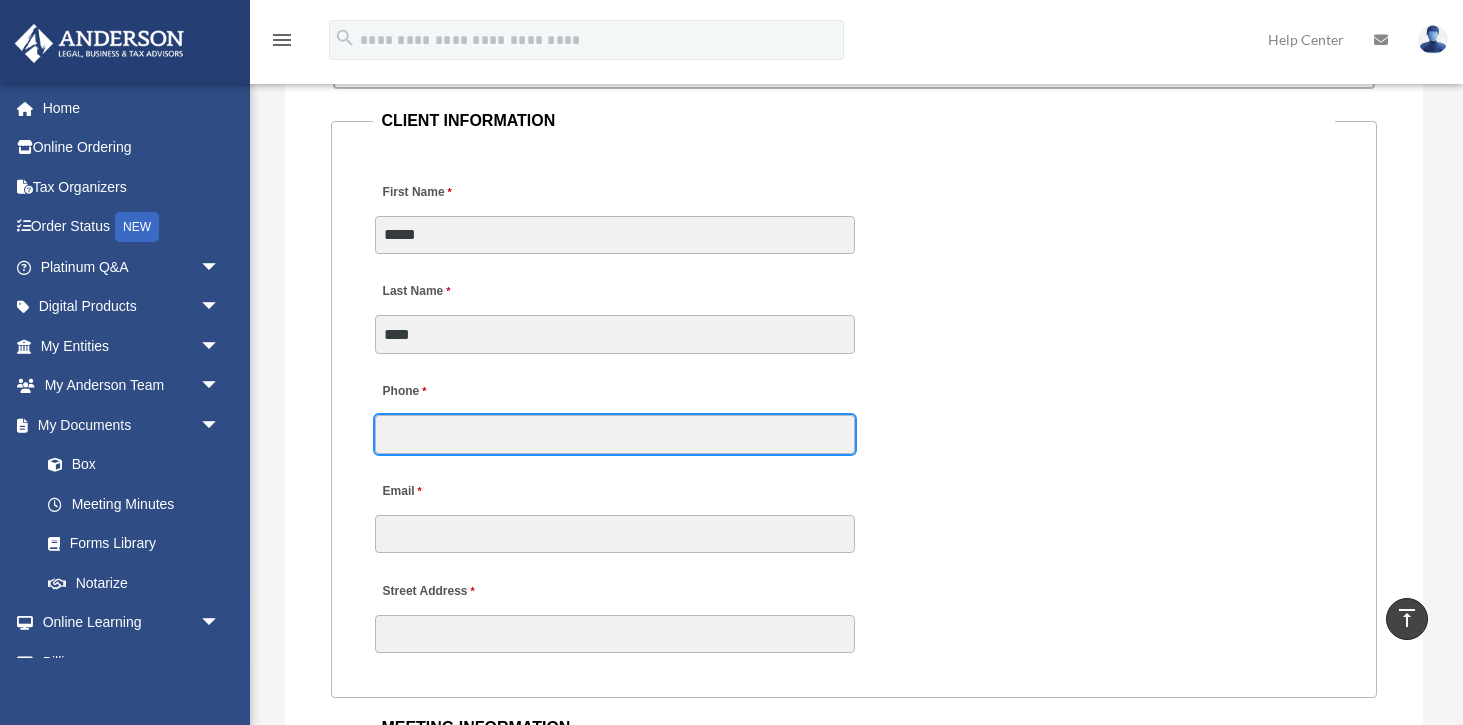 type on "**********" 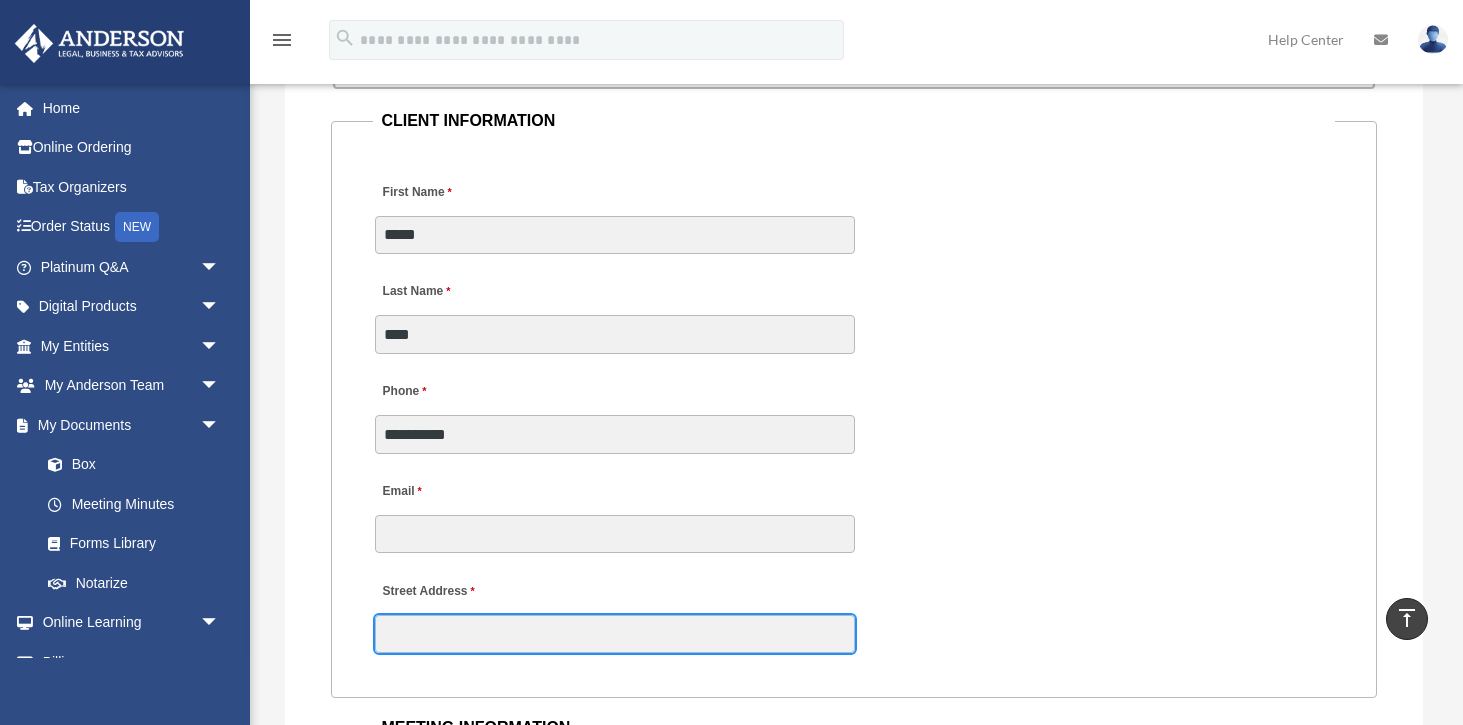 type on "**********" 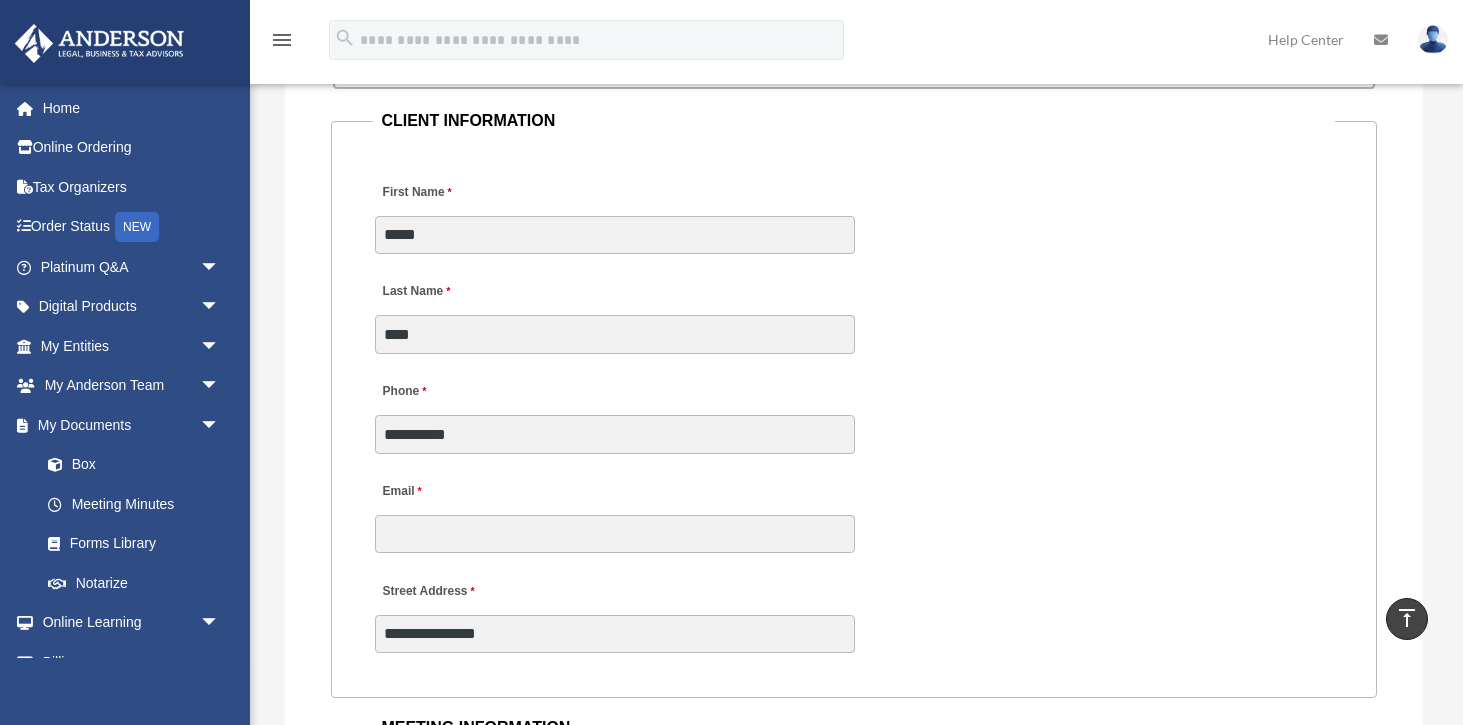 type on "**" 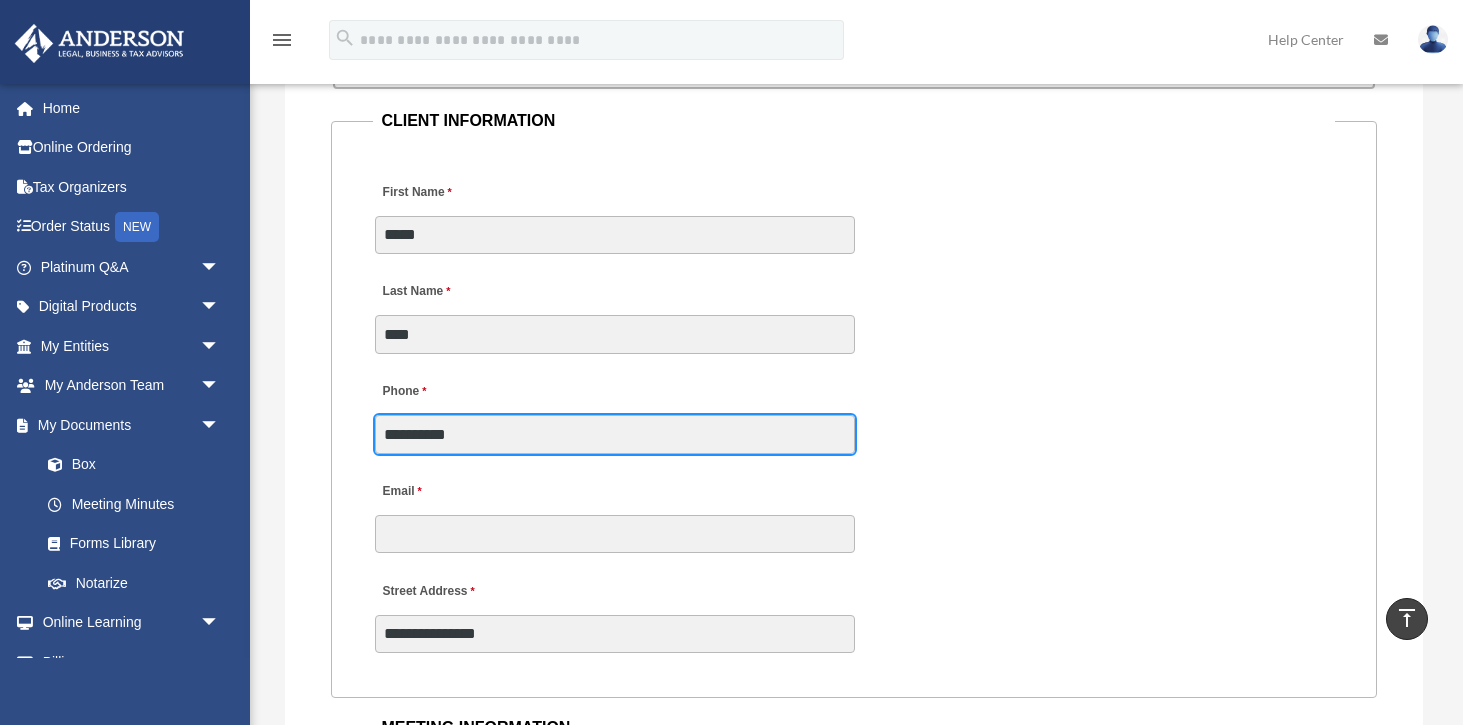 drag, startPoint x: 479, startPoint y: 438, endPoint x: 361, endPoint y: 439, distance: 118.004234 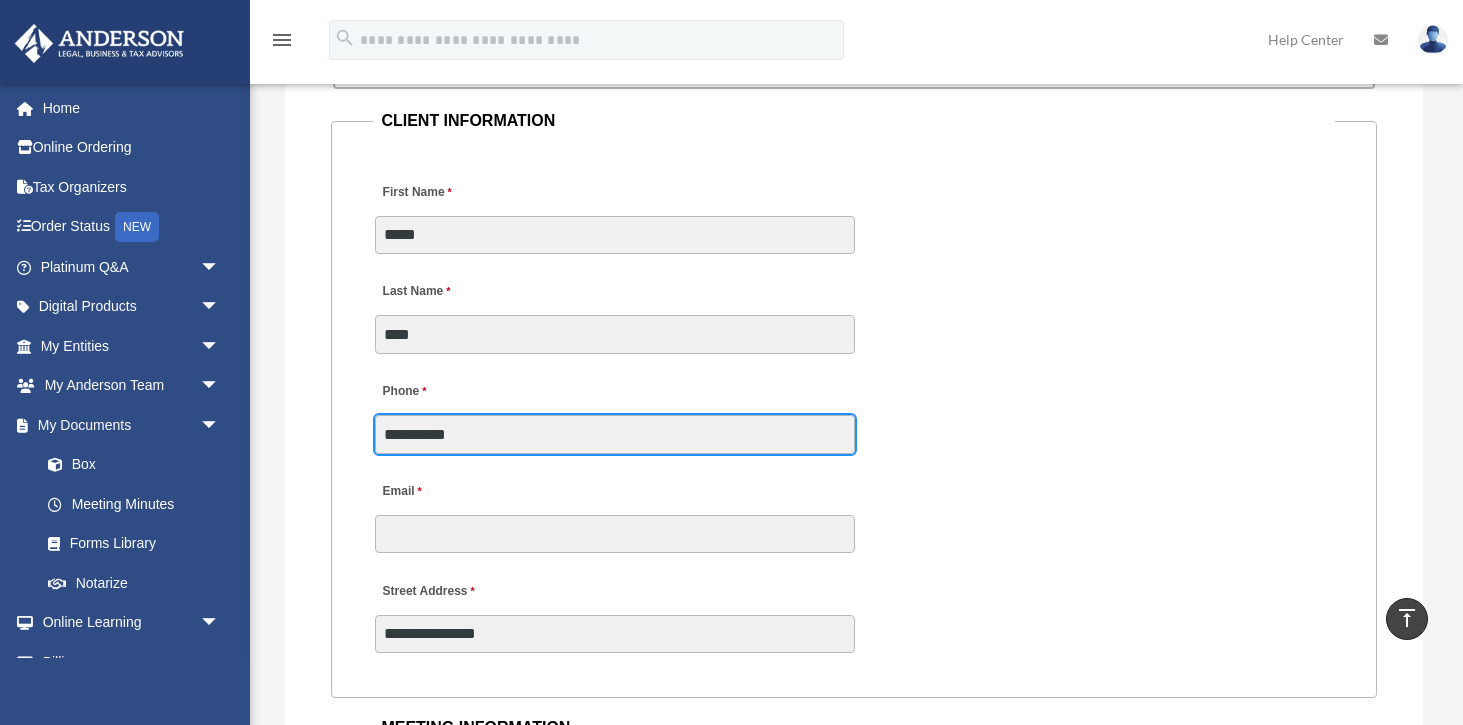 type on "**********" 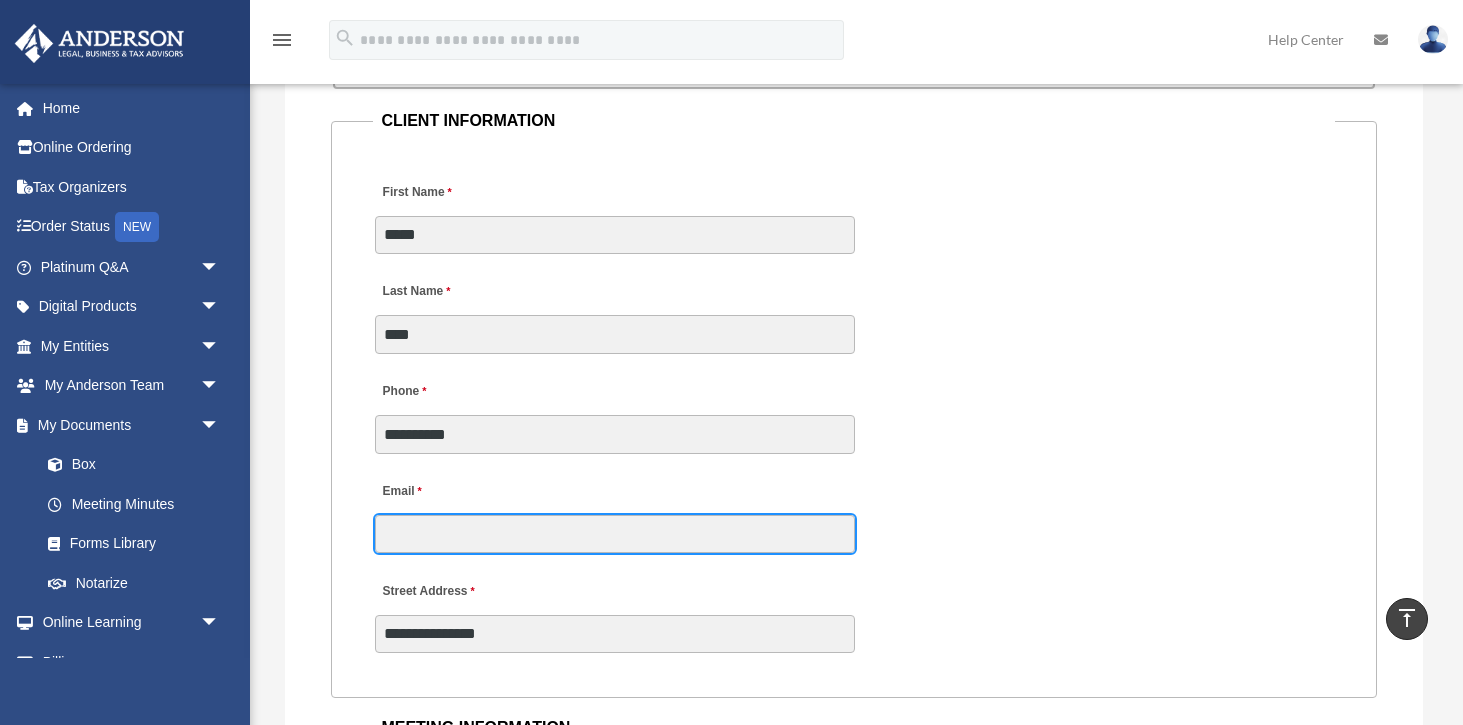 click on "Email" at bounding box center (615, 534) 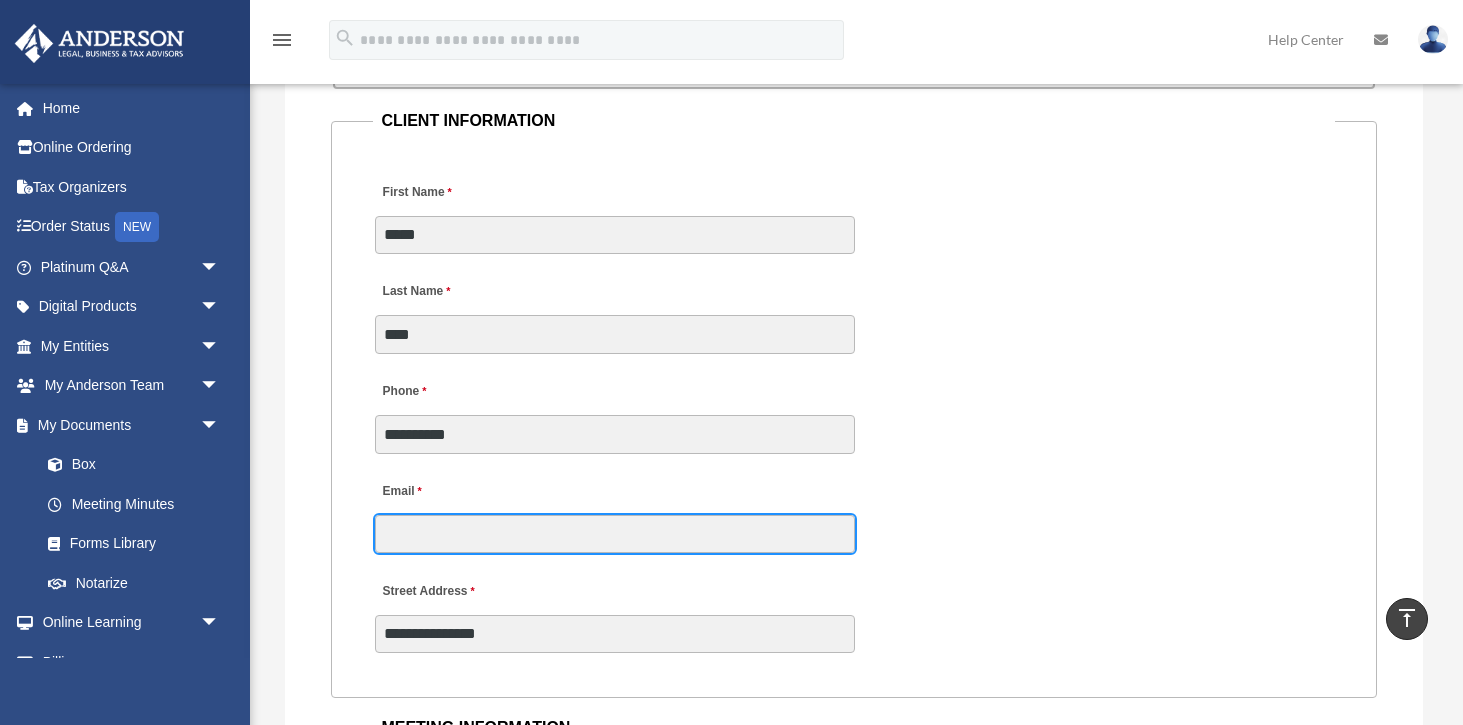 type on "**********" 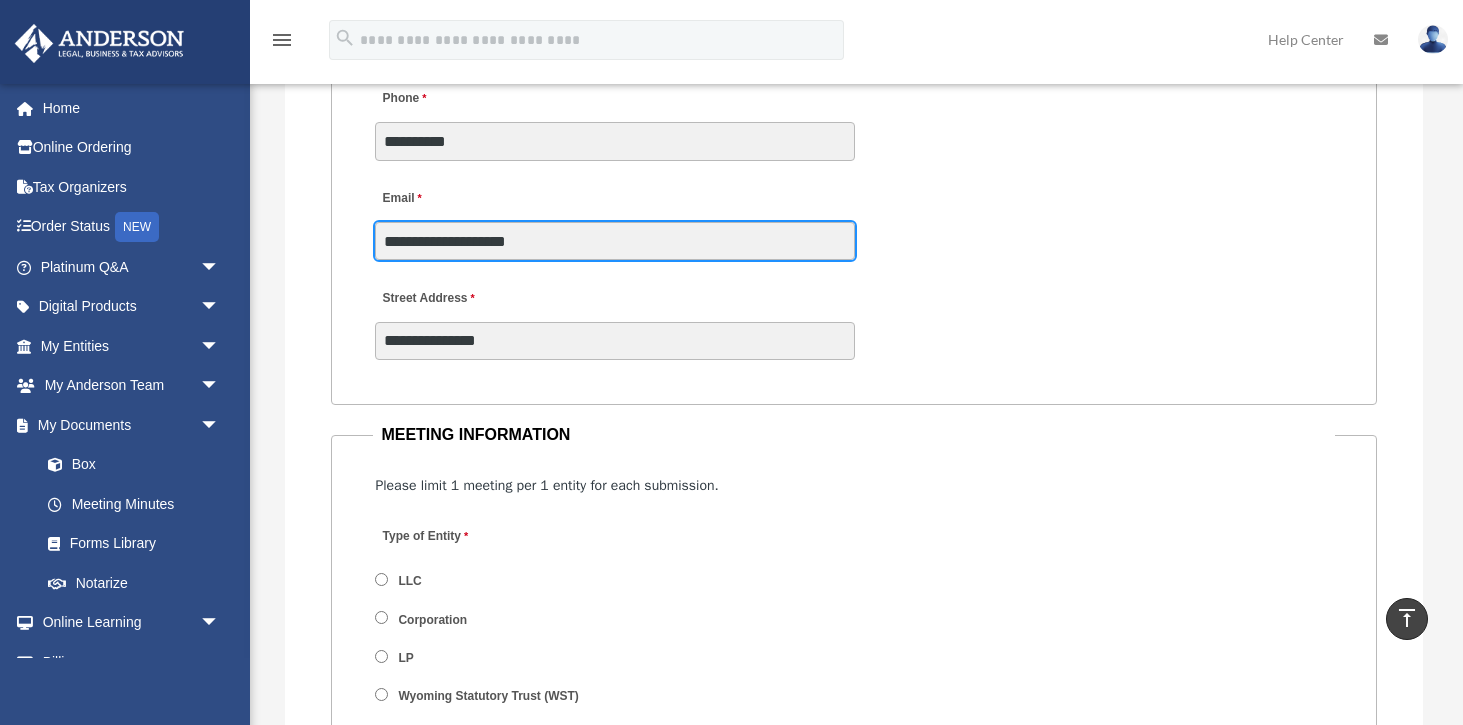 scroll, scrollTop: 2315, scrollLeft: 0, axis: vertical 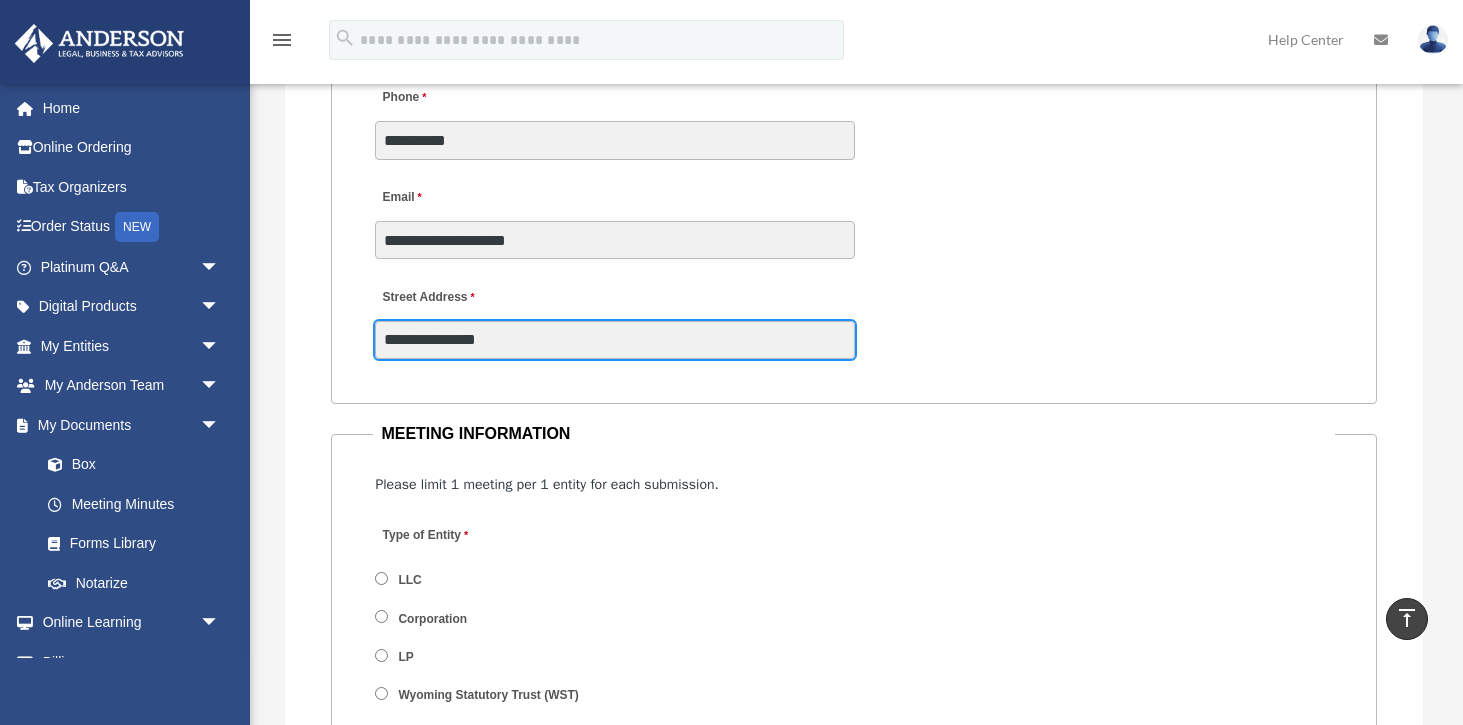click on "**********" at bounding box center (615, 340) 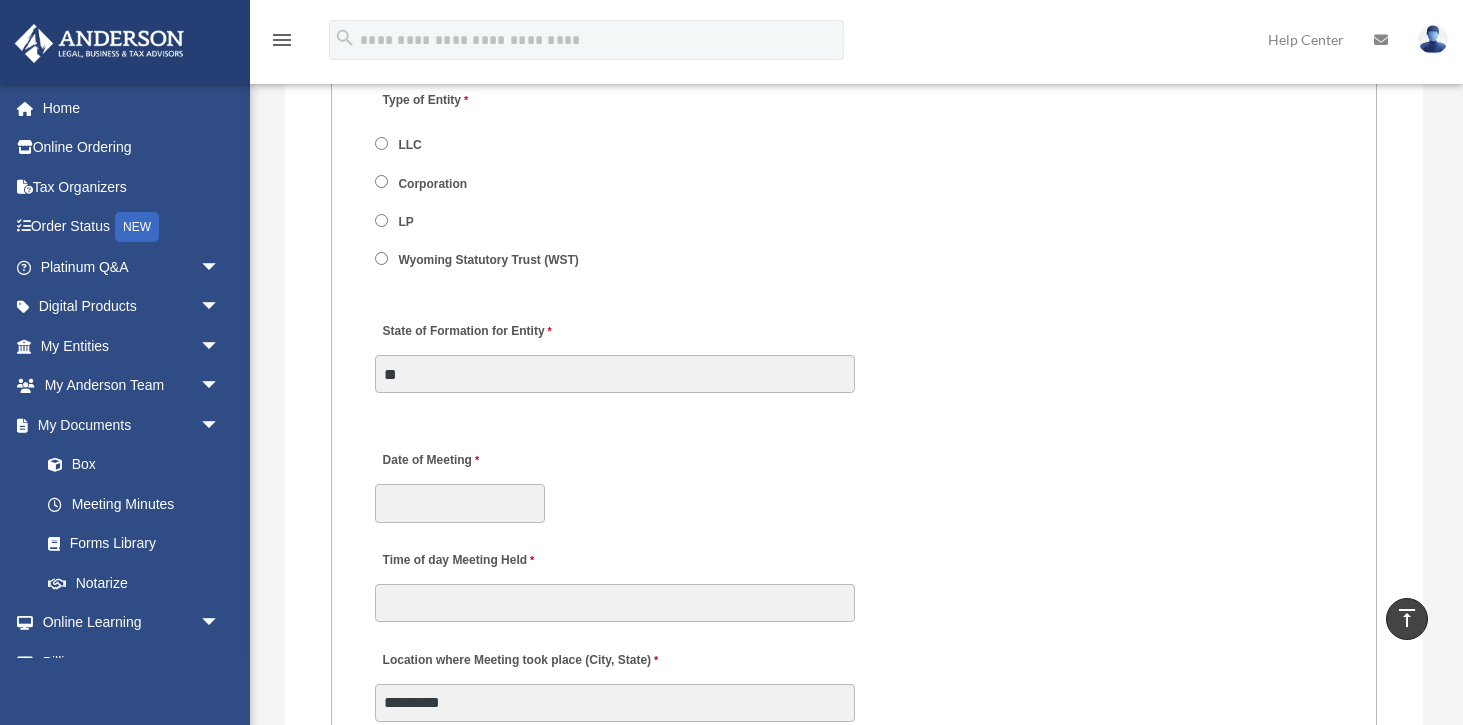 scroll, scrollTop: 2751, scrollLeft: 0, axis: vertical 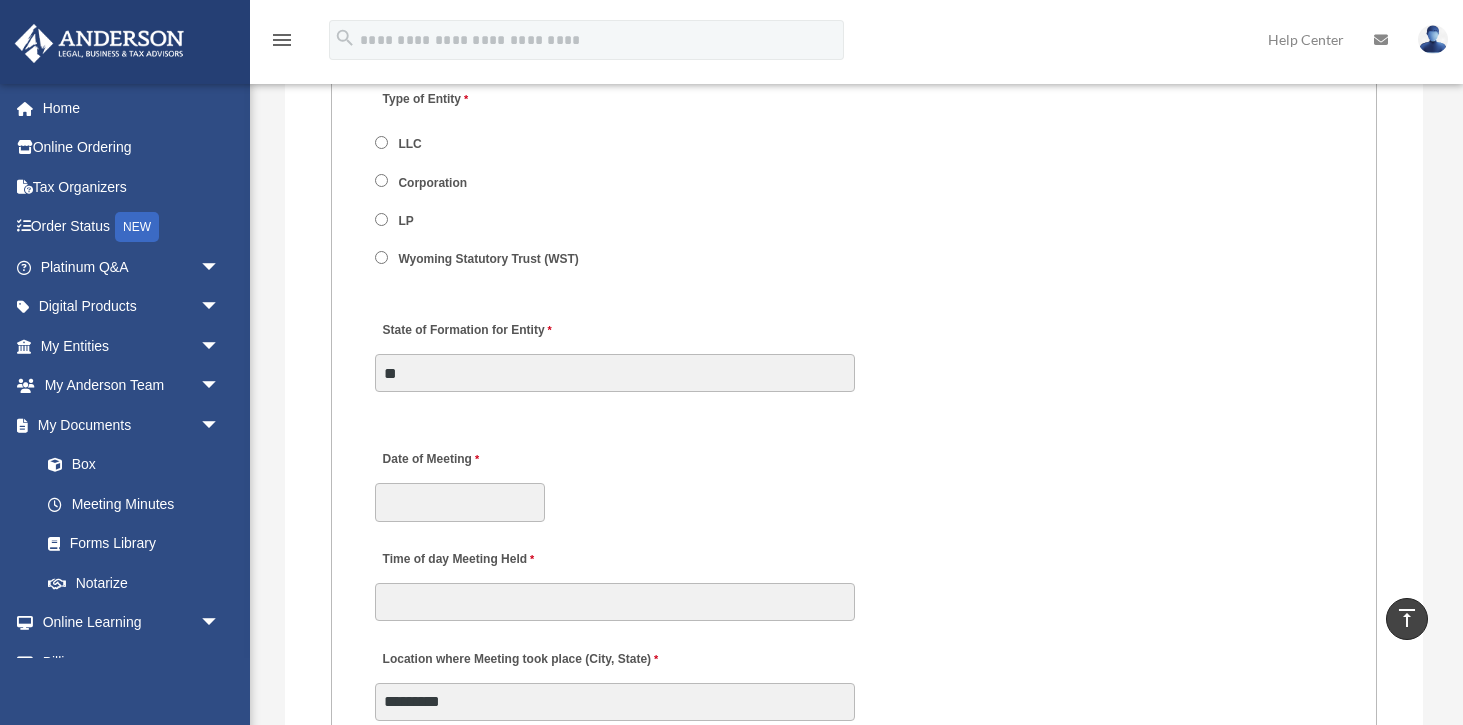 type on "**********" 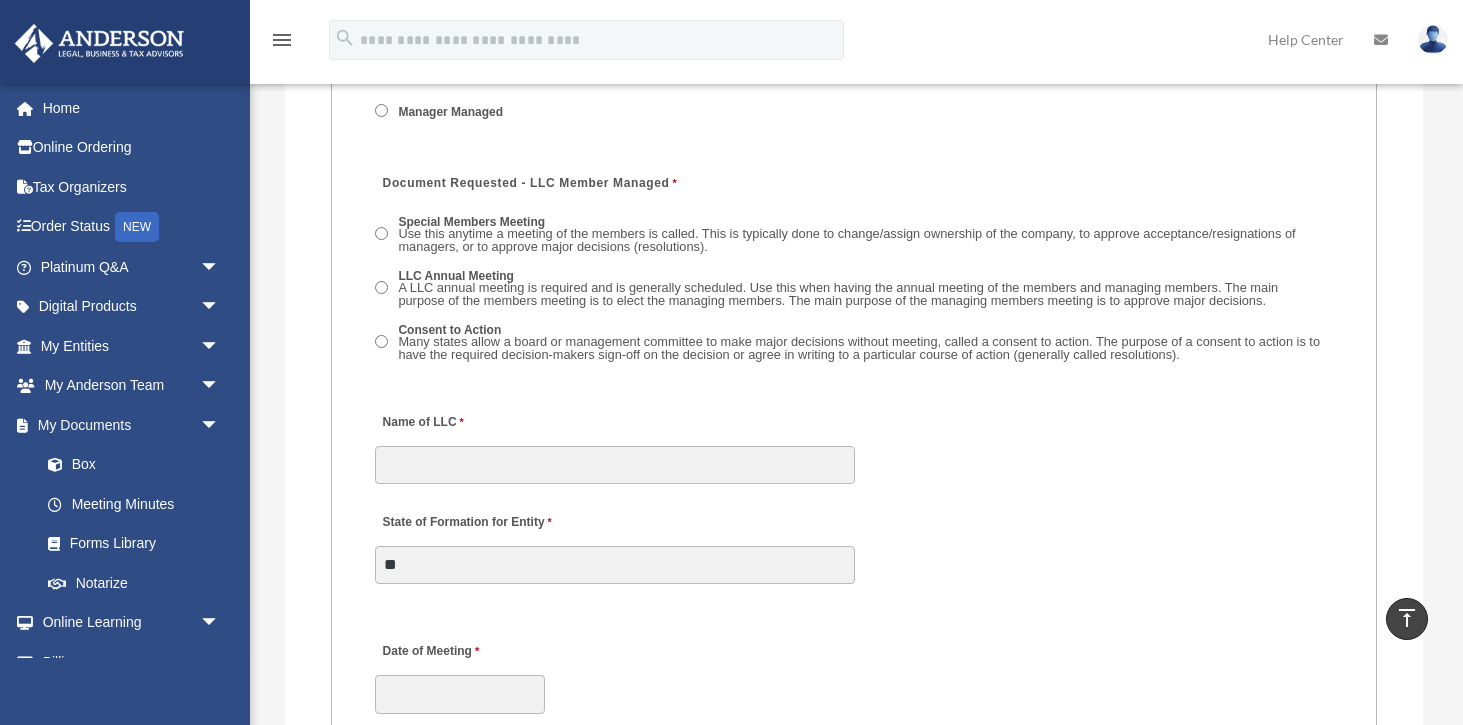scroll, scrollTop: 3171, scrollLeft: 0, axis: vertical 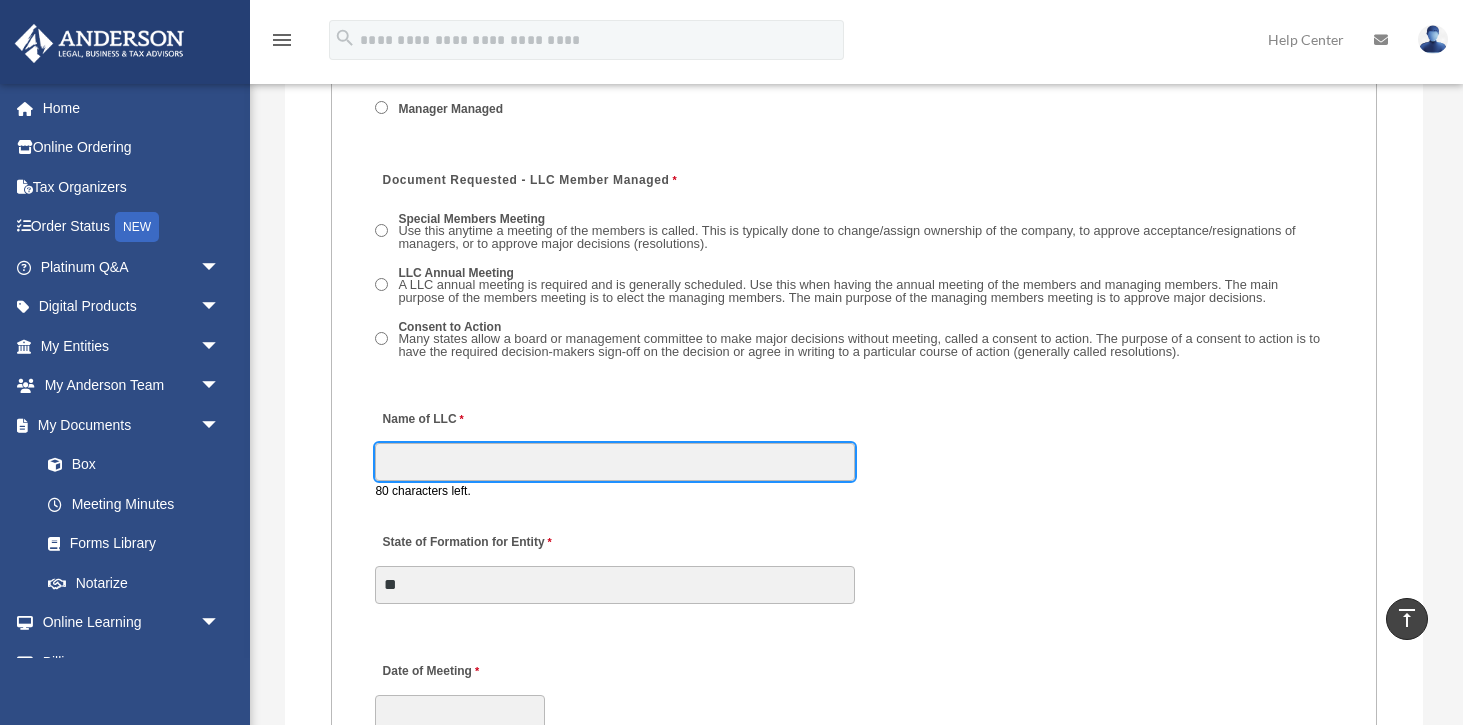 click on "Name of LLC" at bounding box center [615, 462] 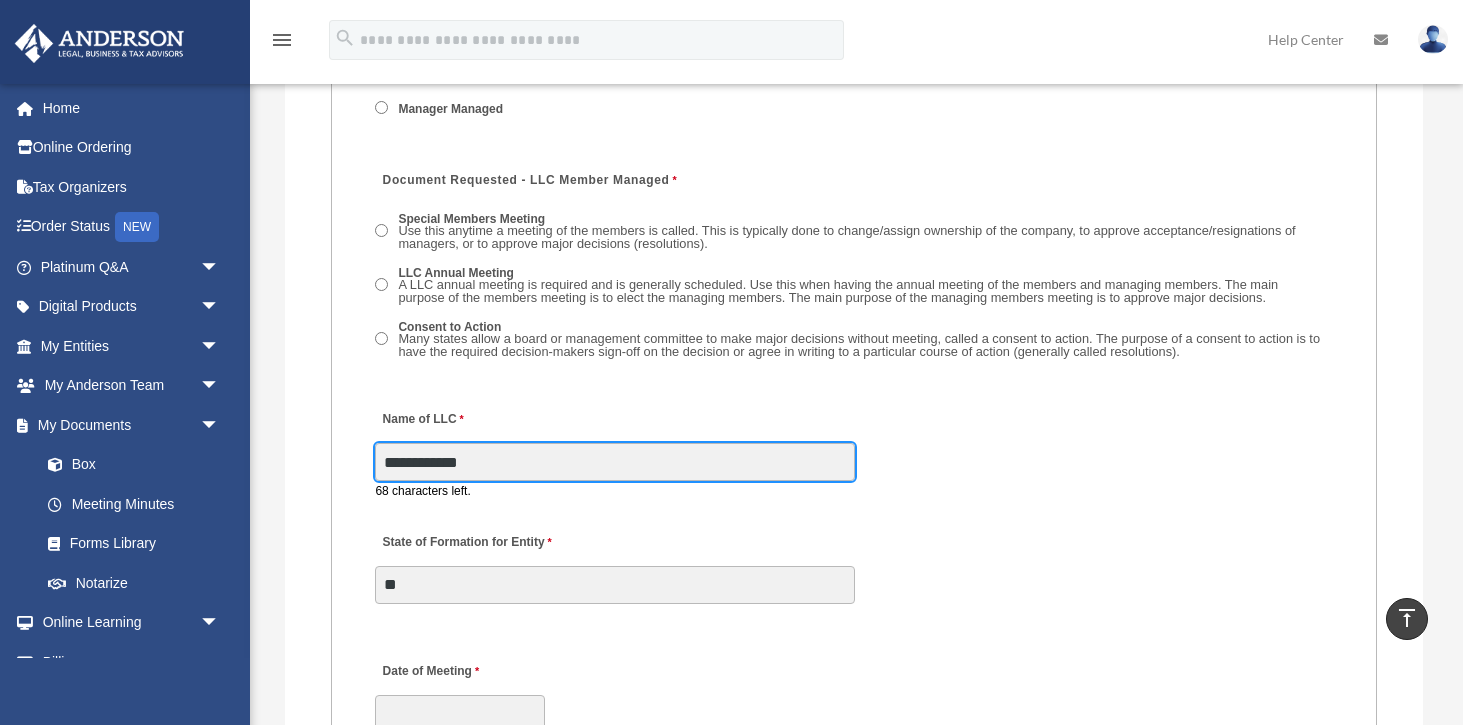 click on "**********" at bounding box center [615, 462] 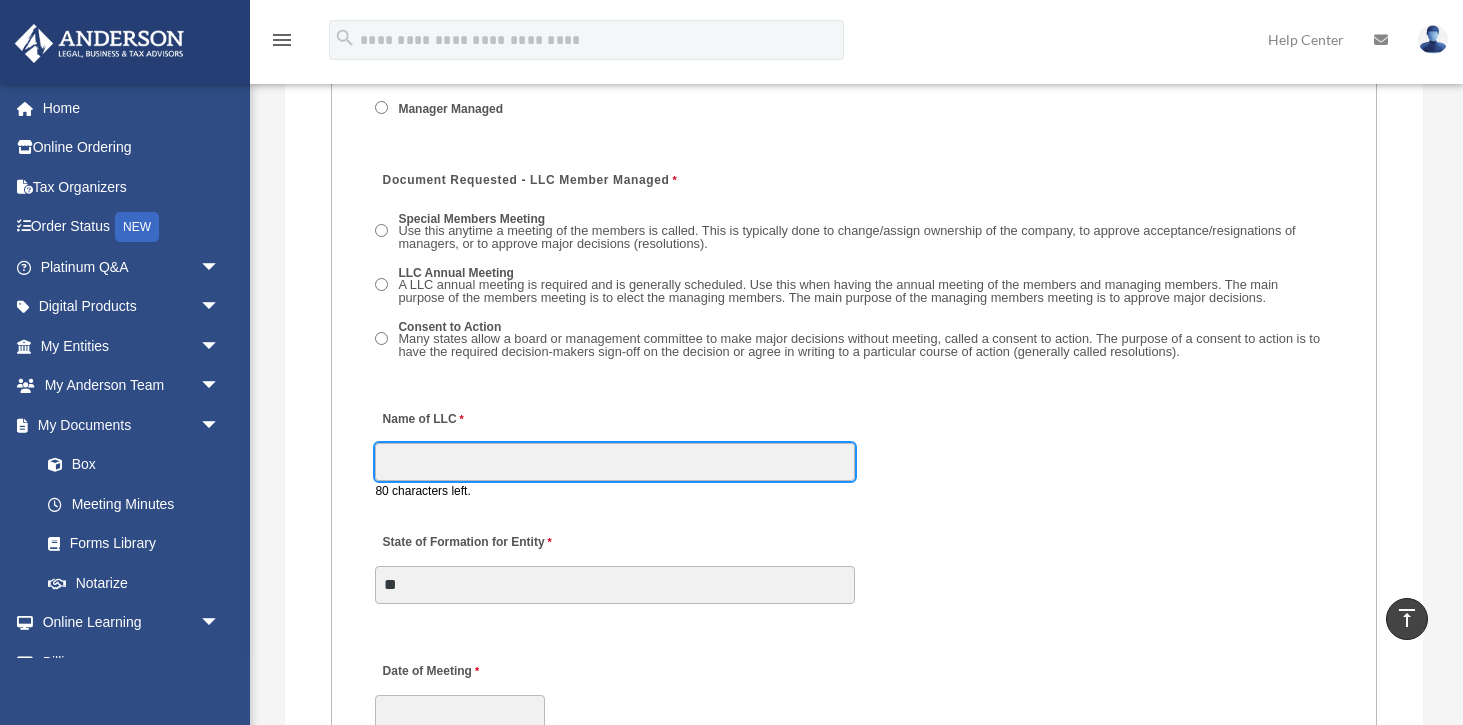 type 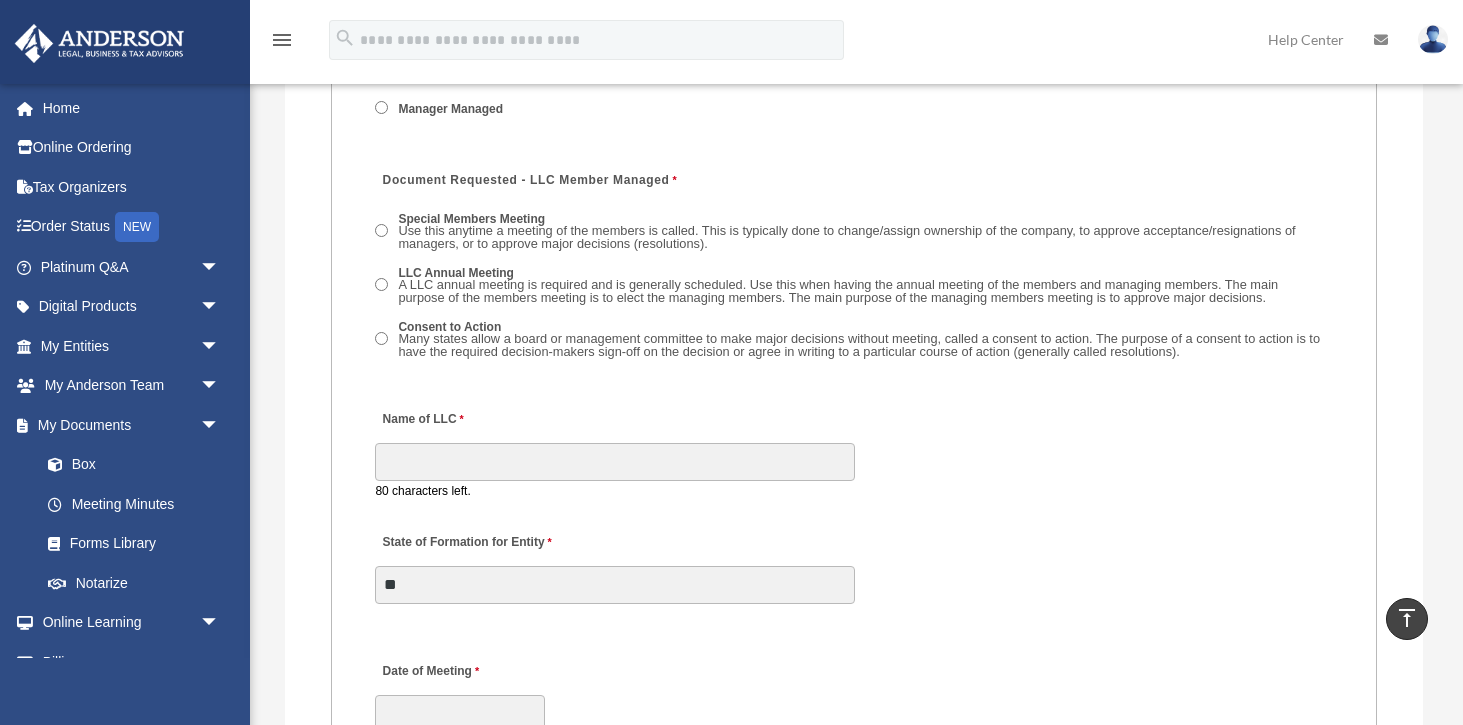 click on "Name of LLC 80 characters left.
Name of Corp 80 characters left.
Name of LP 80 characters left.
State of Formation for Entity **" at bounding box center (853, 495) 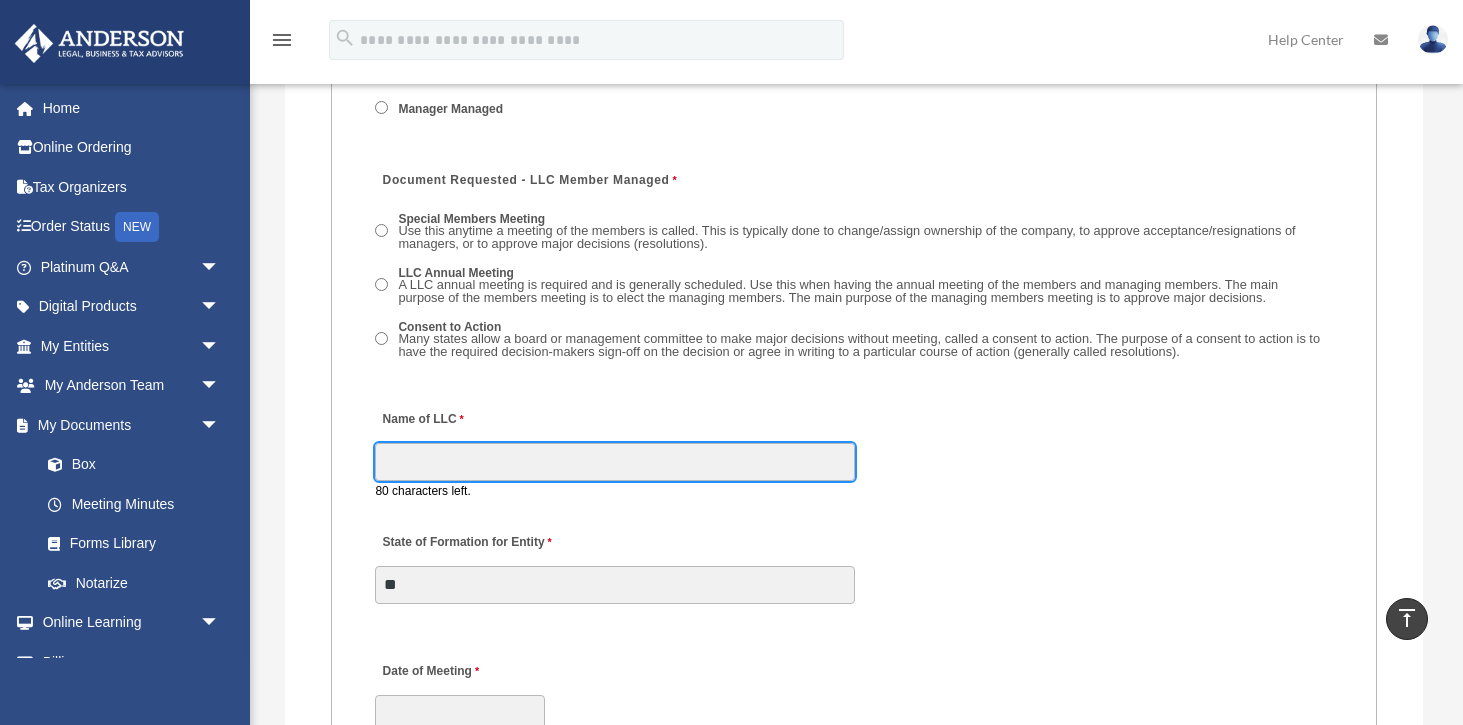 click on "Name of LLC" at bounding box center [615, 462] 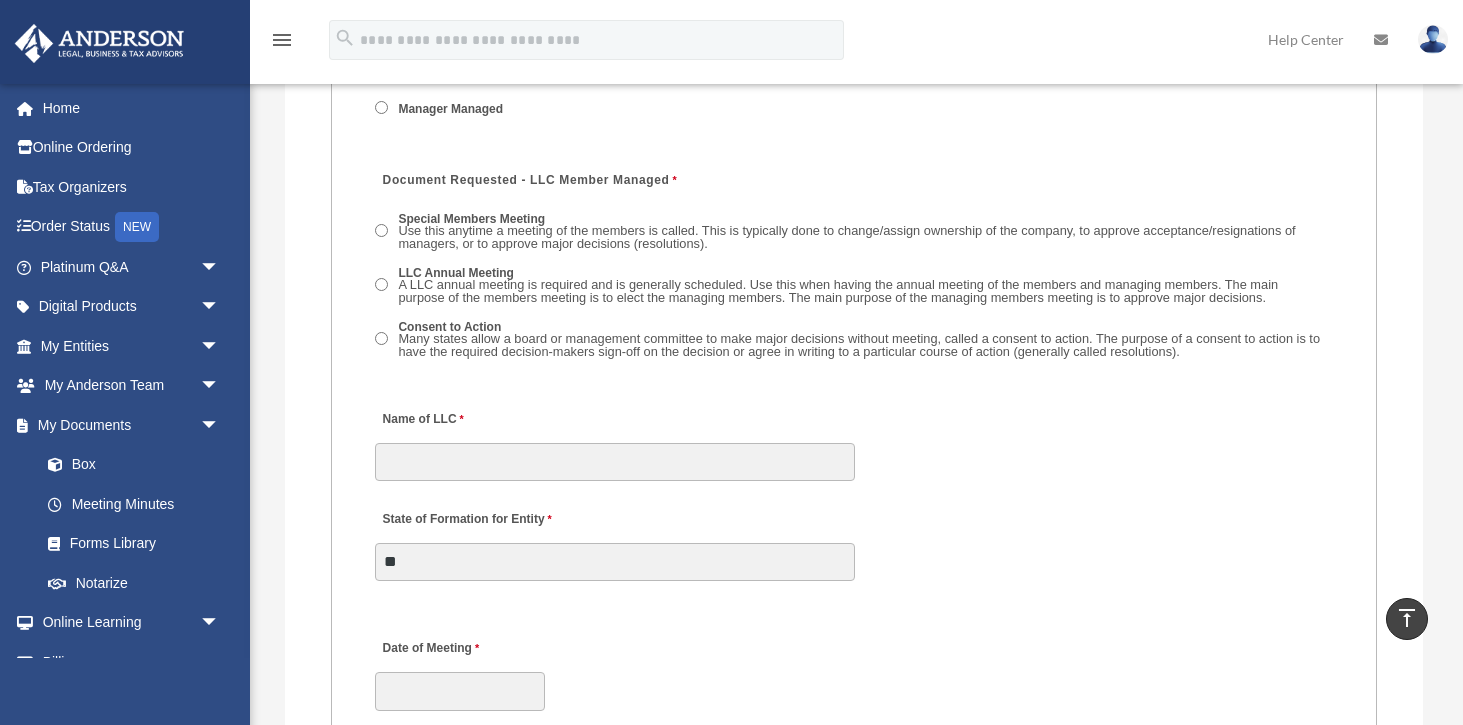 click on "Name of LLC 80 characters left.
Name of Corp 80 characters left.
Name of LP 80 characters left.
State of Formation for Entity **" at bounding box center (853, 484) 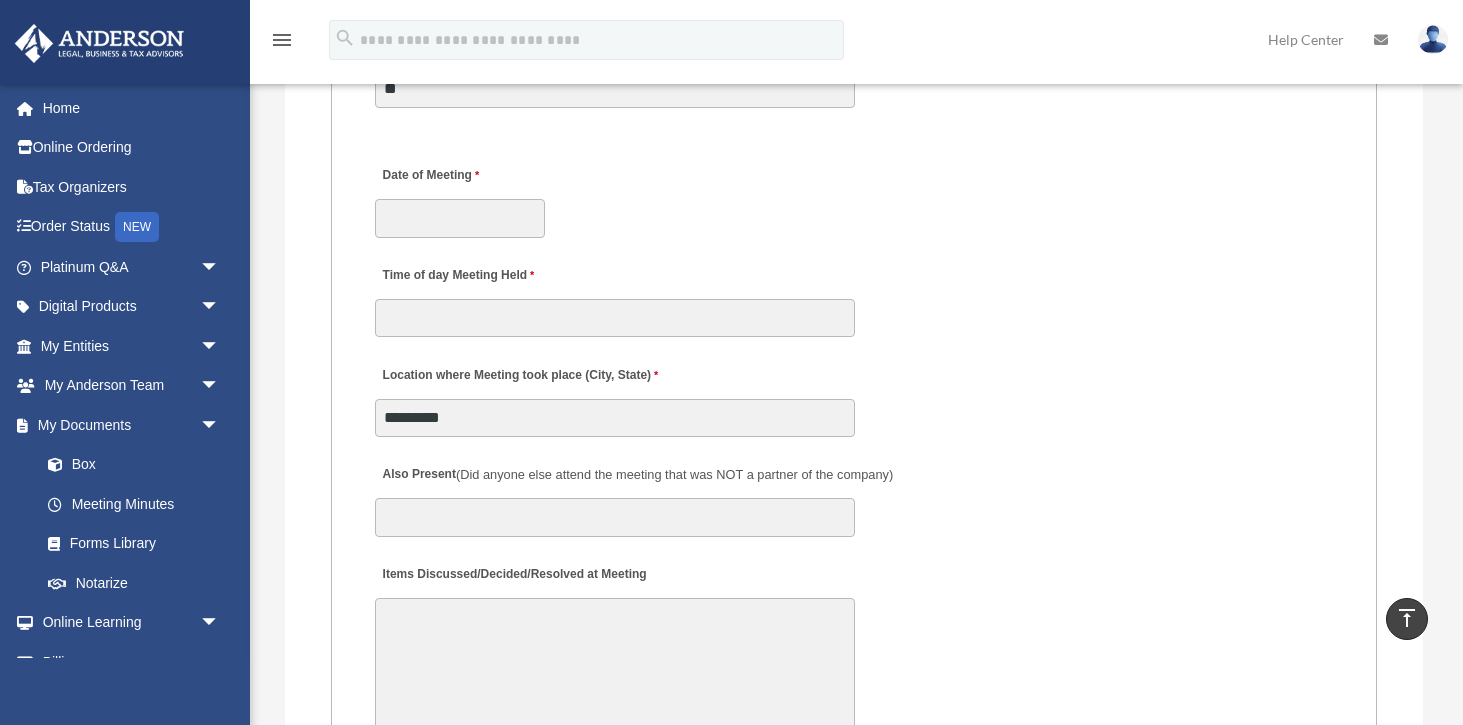 scroll, scrollTop: 3645, scrollLeft: 0, axis: vertical 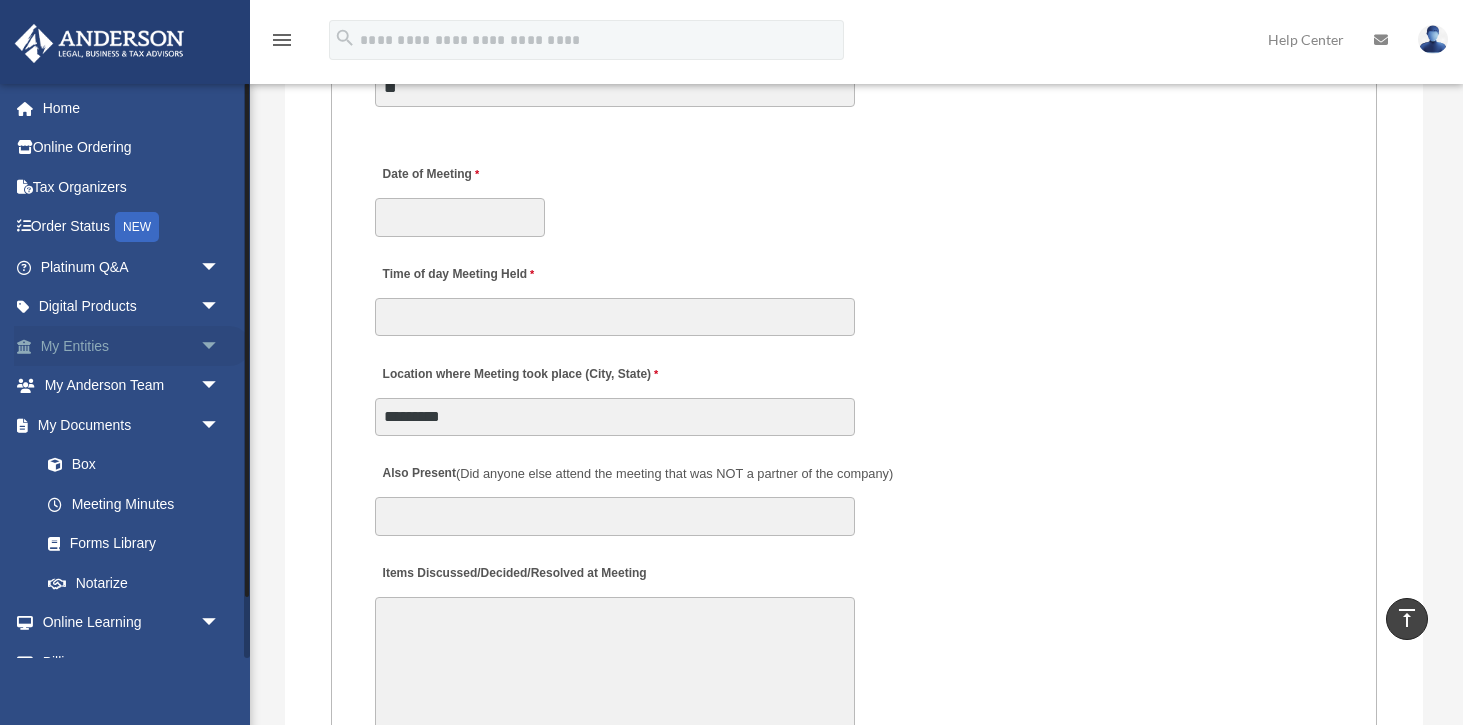 click on "My Entities arrow_drop_down" at bounding box center [132, 346] 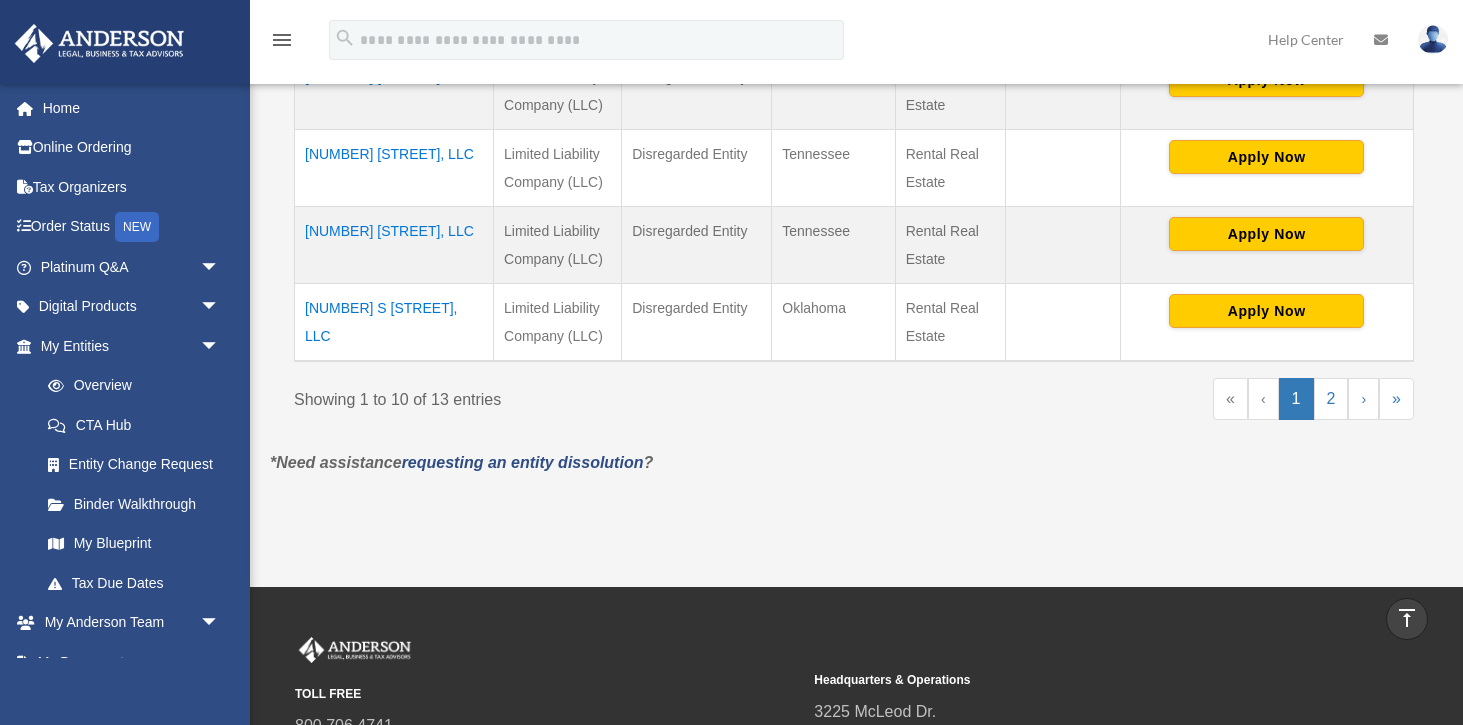 scroll, scrollTop: 1035, scrollLeft: 0, axis: vertical 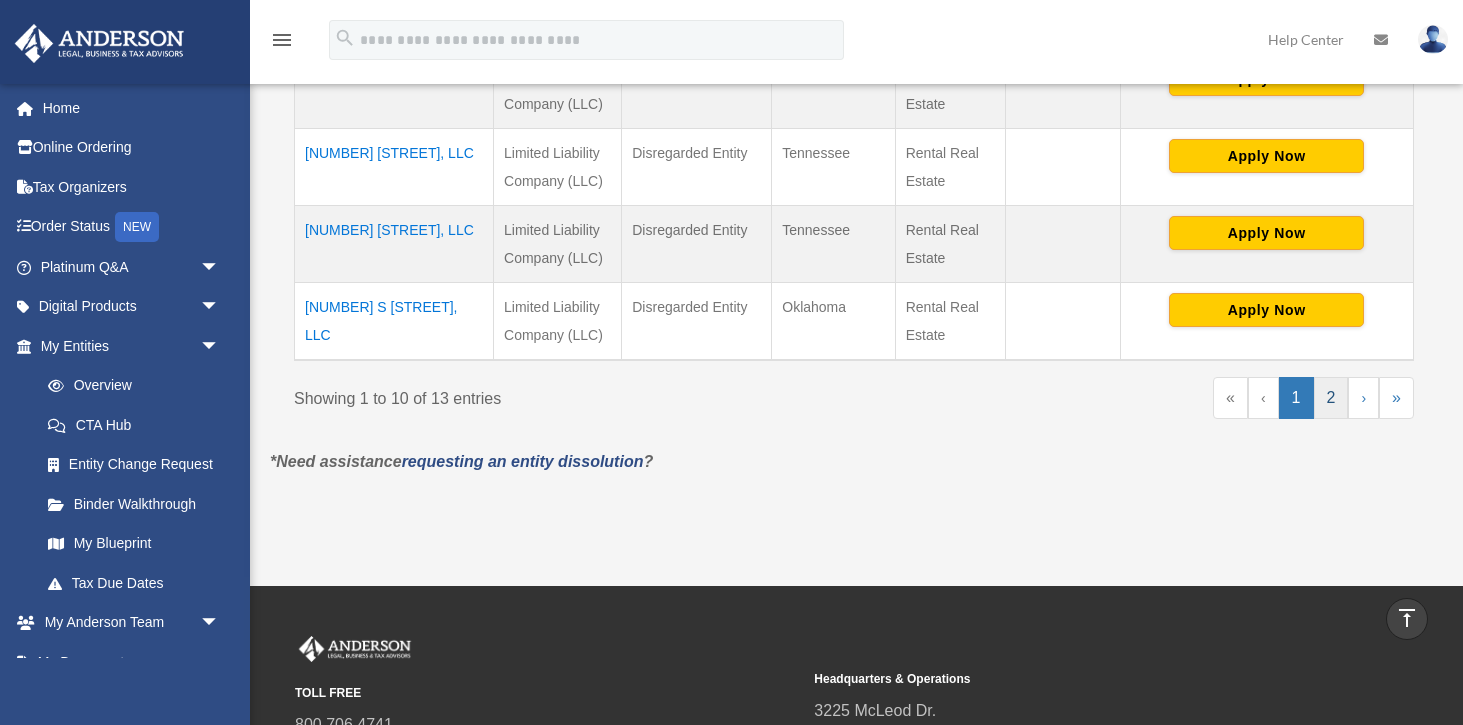 click on "2" at bounding box center (1331, 398) 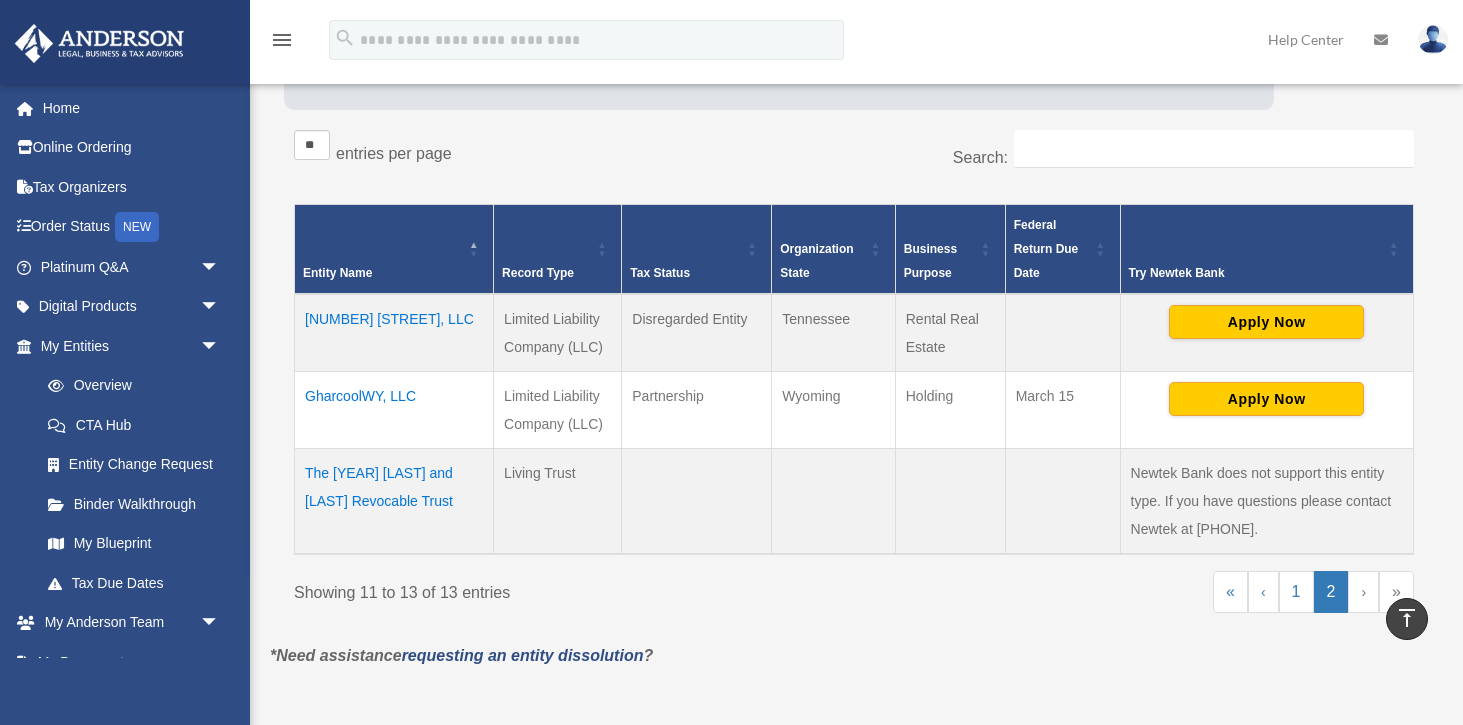 scroll, scrollTop: 335, scrollLeft: 0, axis: vertical 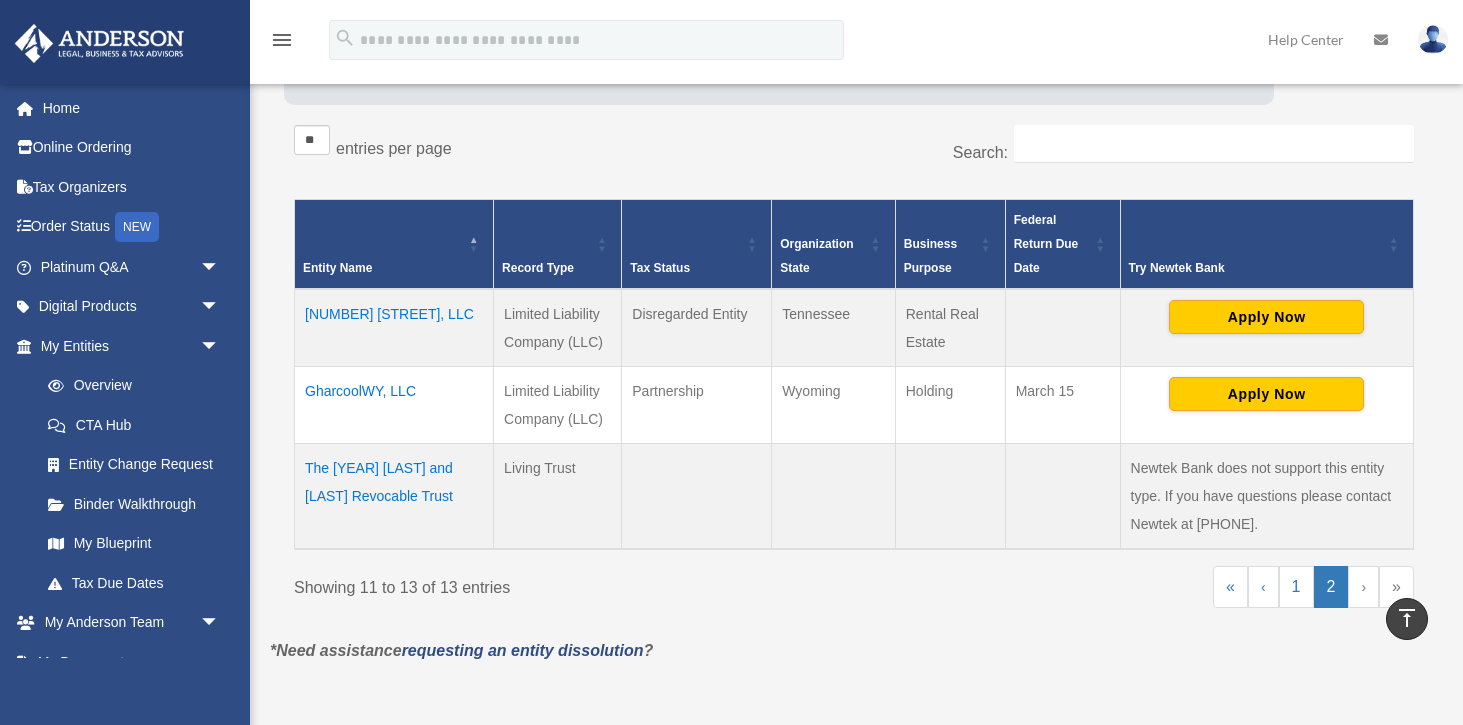 drag, startPoint x: 427, startPoint y: 390, endPoint x: 302, endPoint y: 401, distance: 125.48307 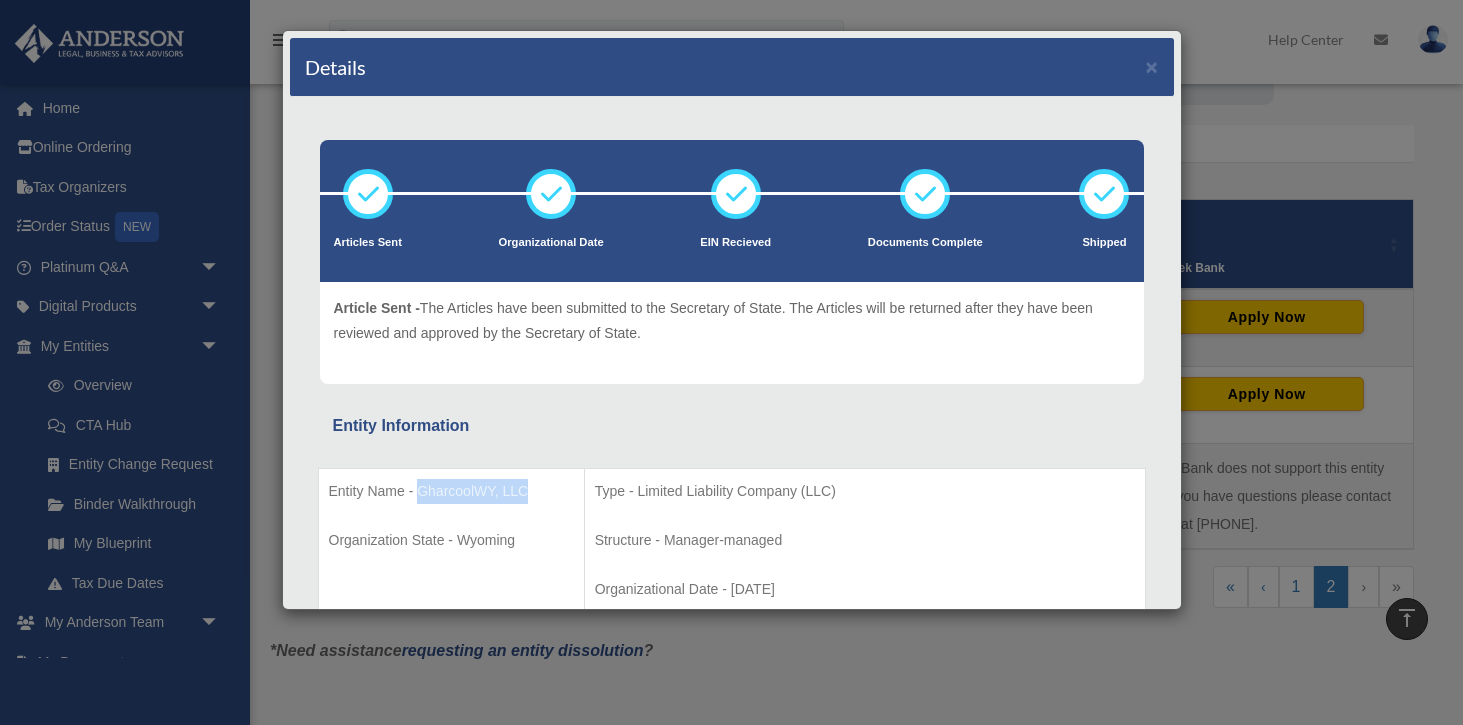 drag, startPoint x: 535, startPoint y: 491, endPoint x: 419, endPoint y: 498, distance: 116.21101 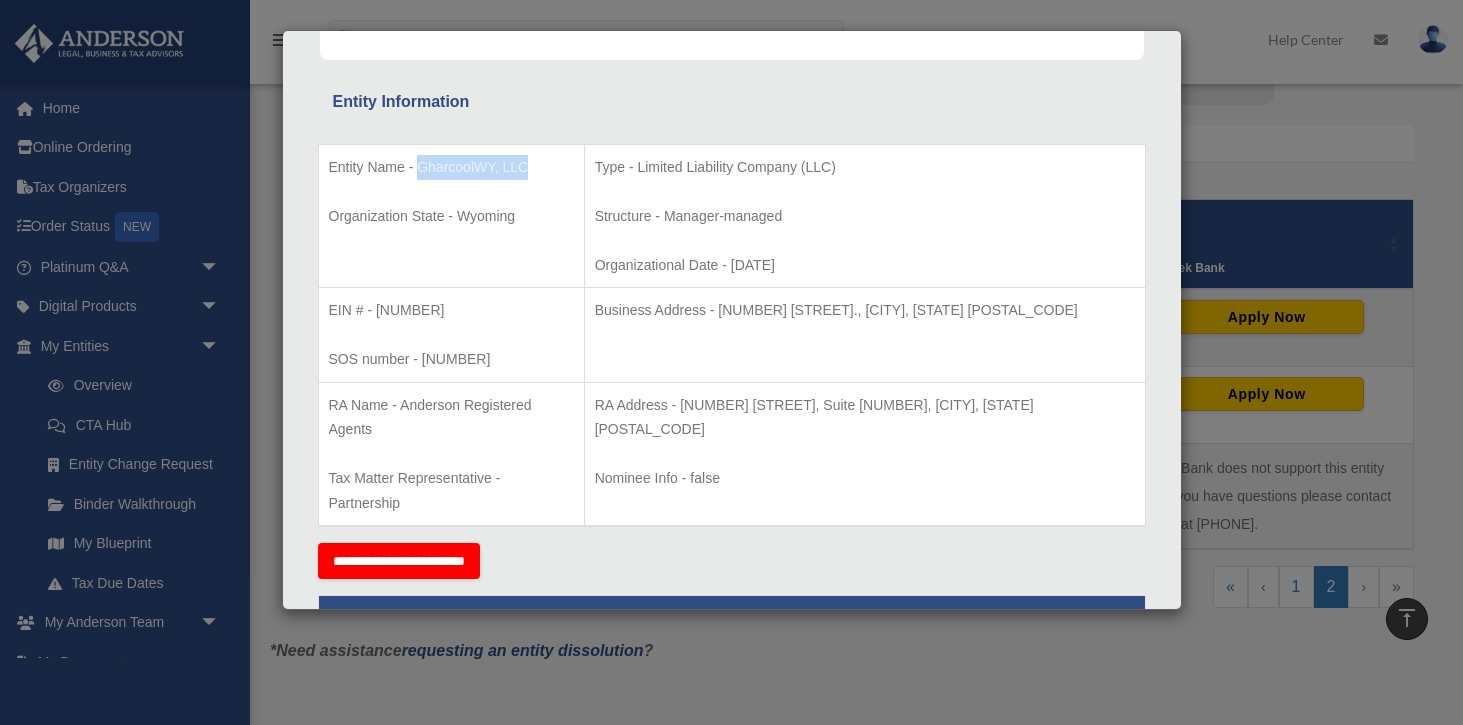 scroll, scrollTop: 330, scrollLeft: 0, axis: vertical 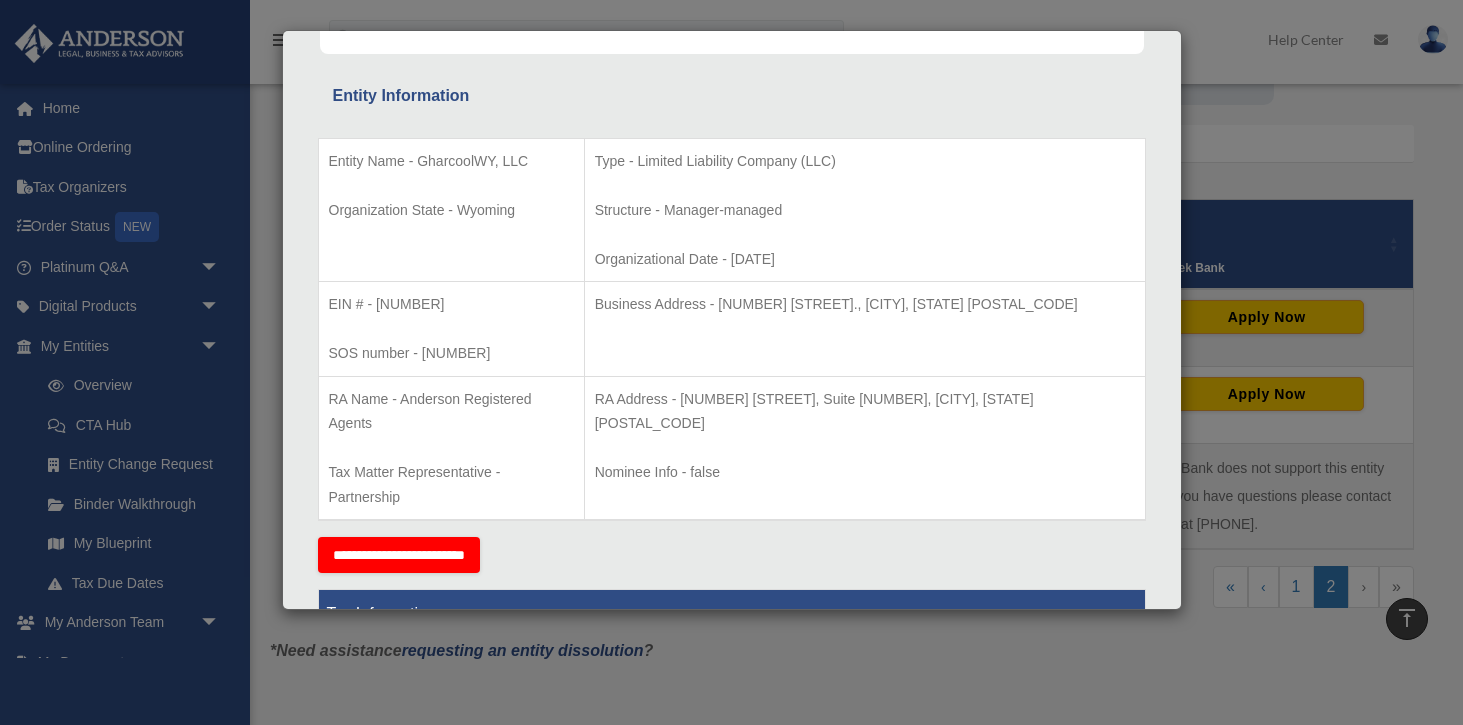 click on "Details
×
Articles Sent
Organizational Date" at bounding box center [731, 362] 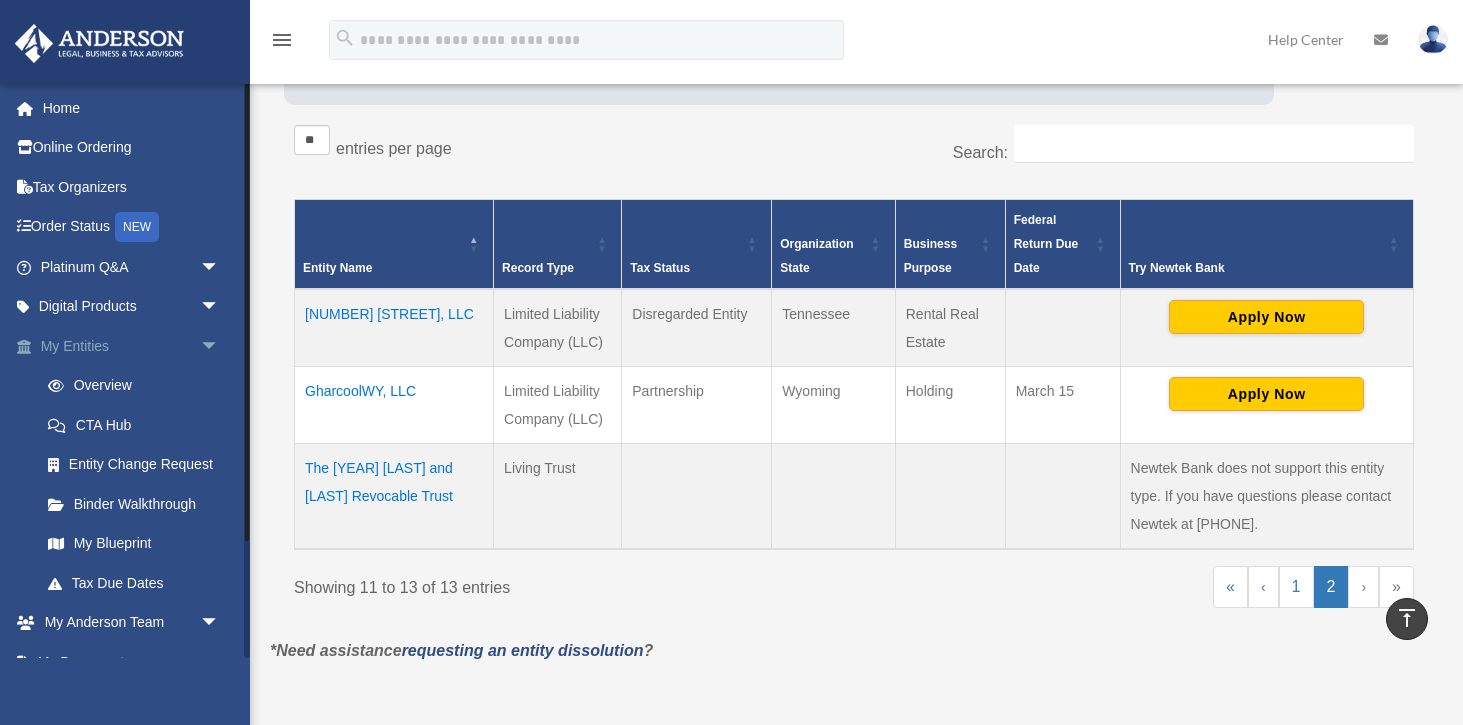 click on "arrow_drop_down" at bounding box center [220, 346] 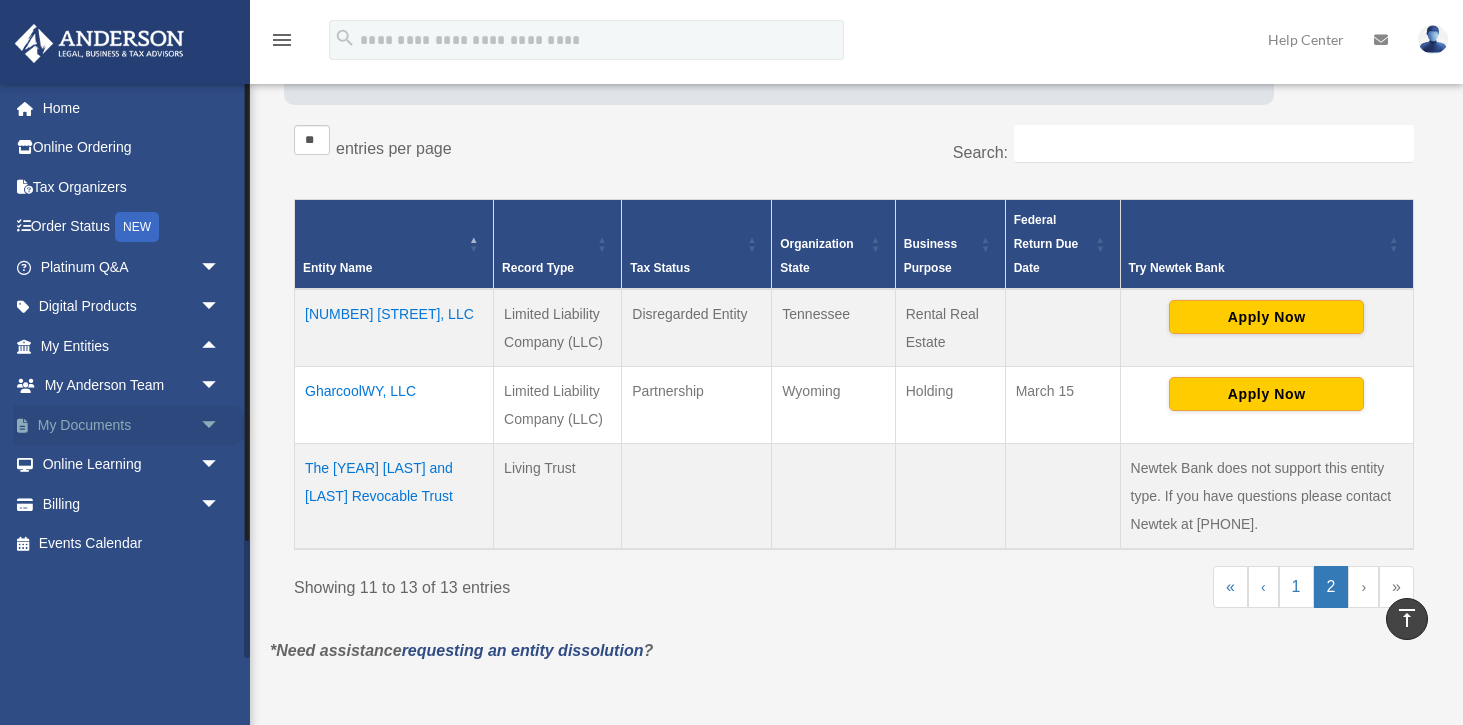 click on "arrow_drop_down" at bounding box center [220, 425] 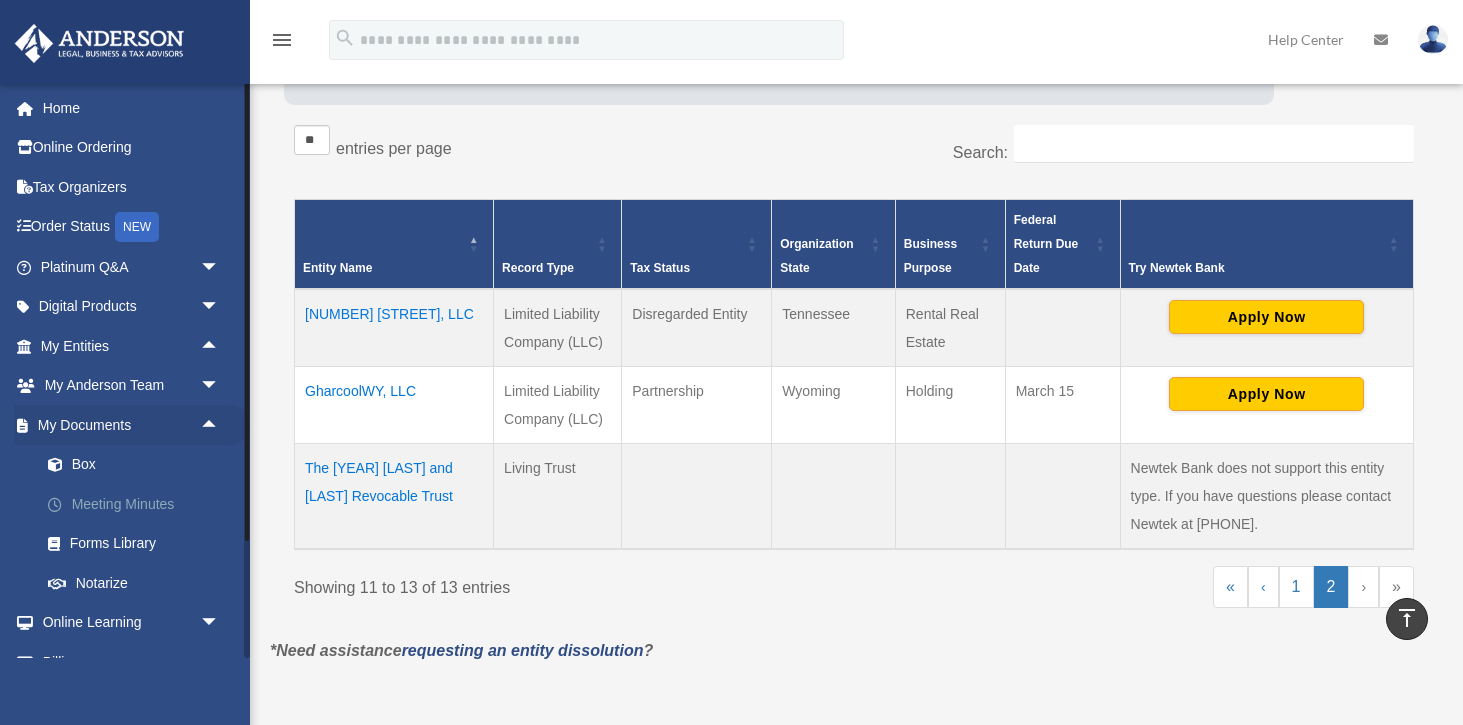 click on "Meeting Minutes" at bounding box center [139, 504] 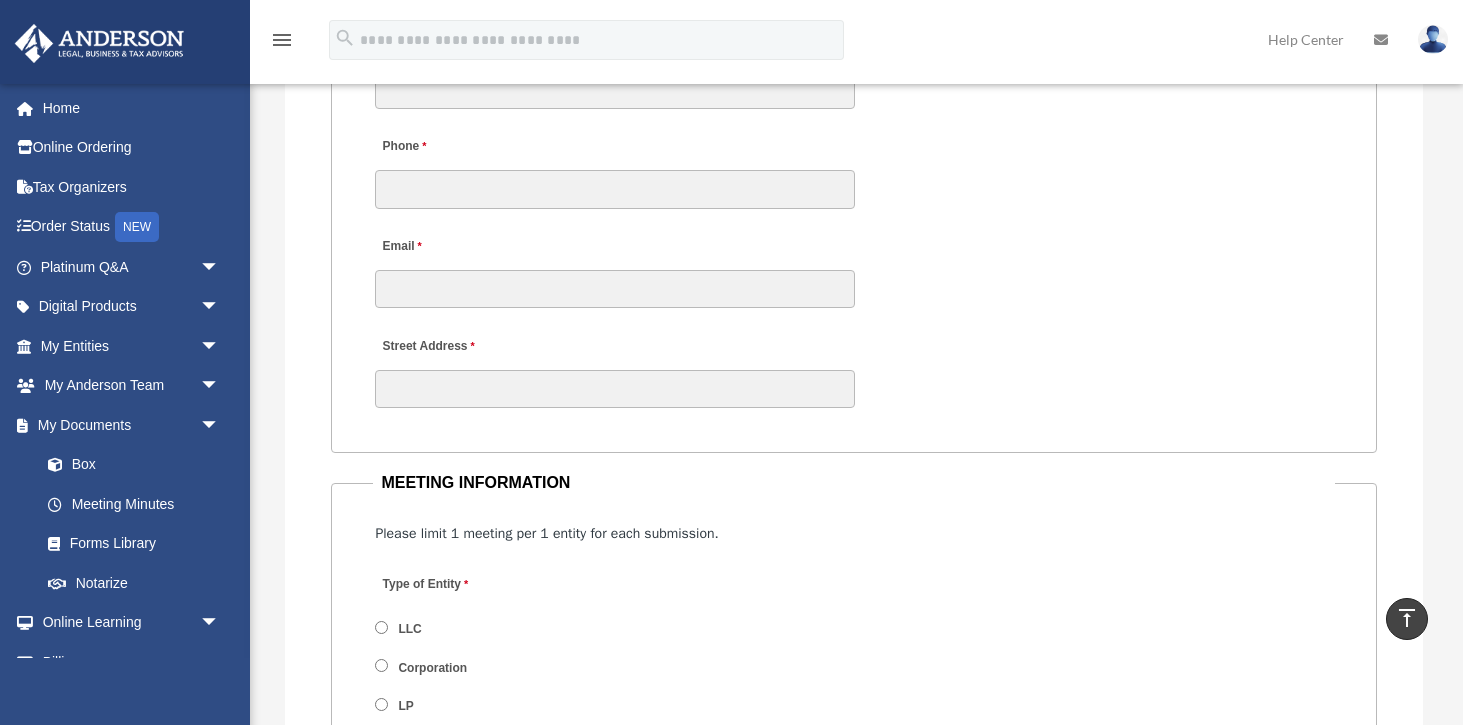 scroll, scrollTop: 2263, scrollLeft: 0, axis: vertical 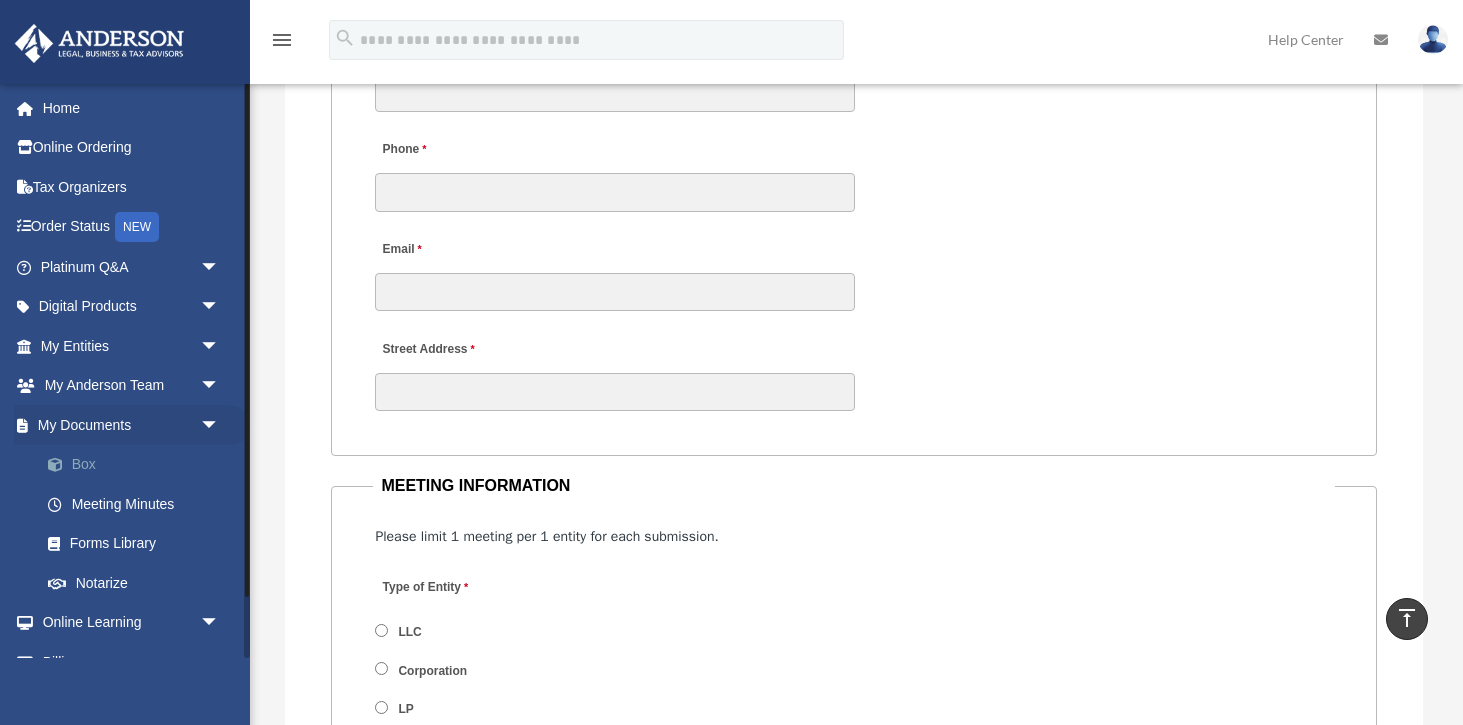 click on "Box" at bounding box center [139, 465] 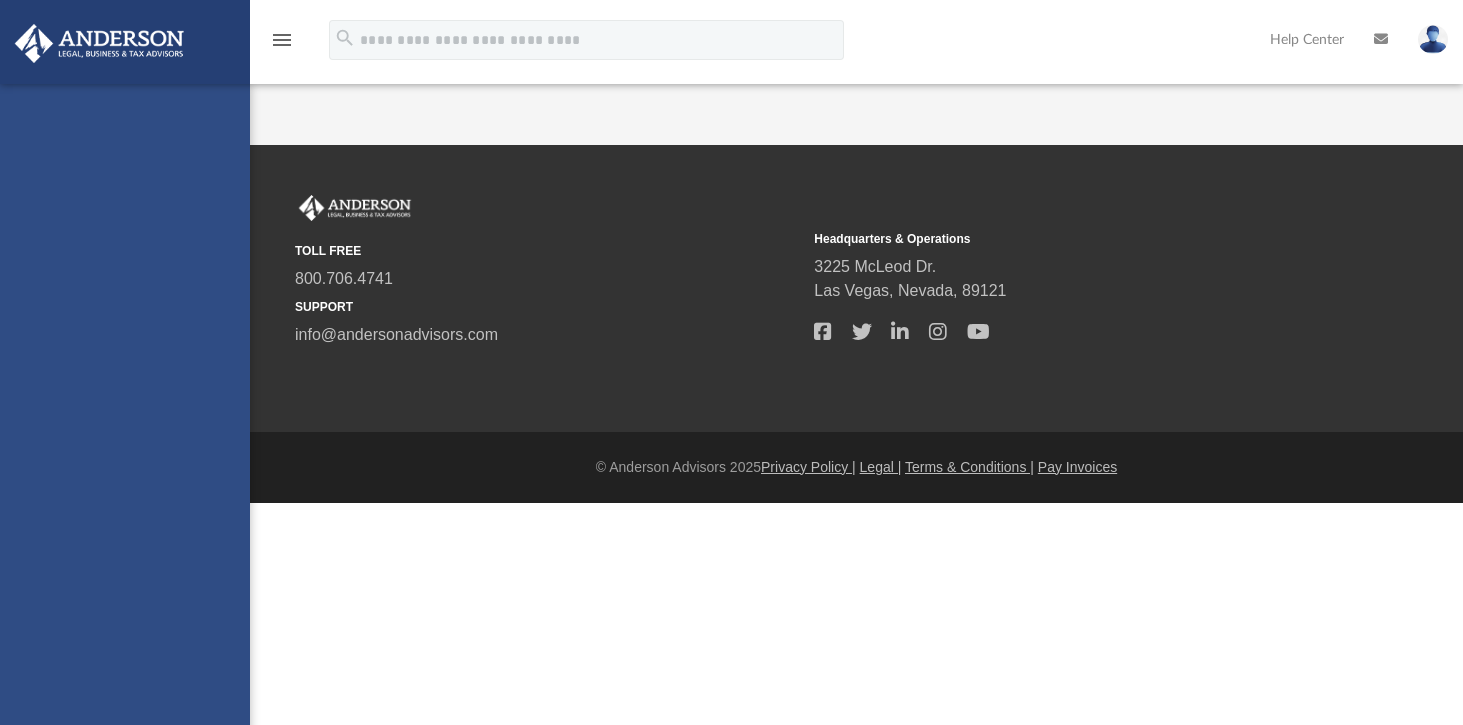 scroll, scrollTop: 0, scrollLeft: 0, axis: both 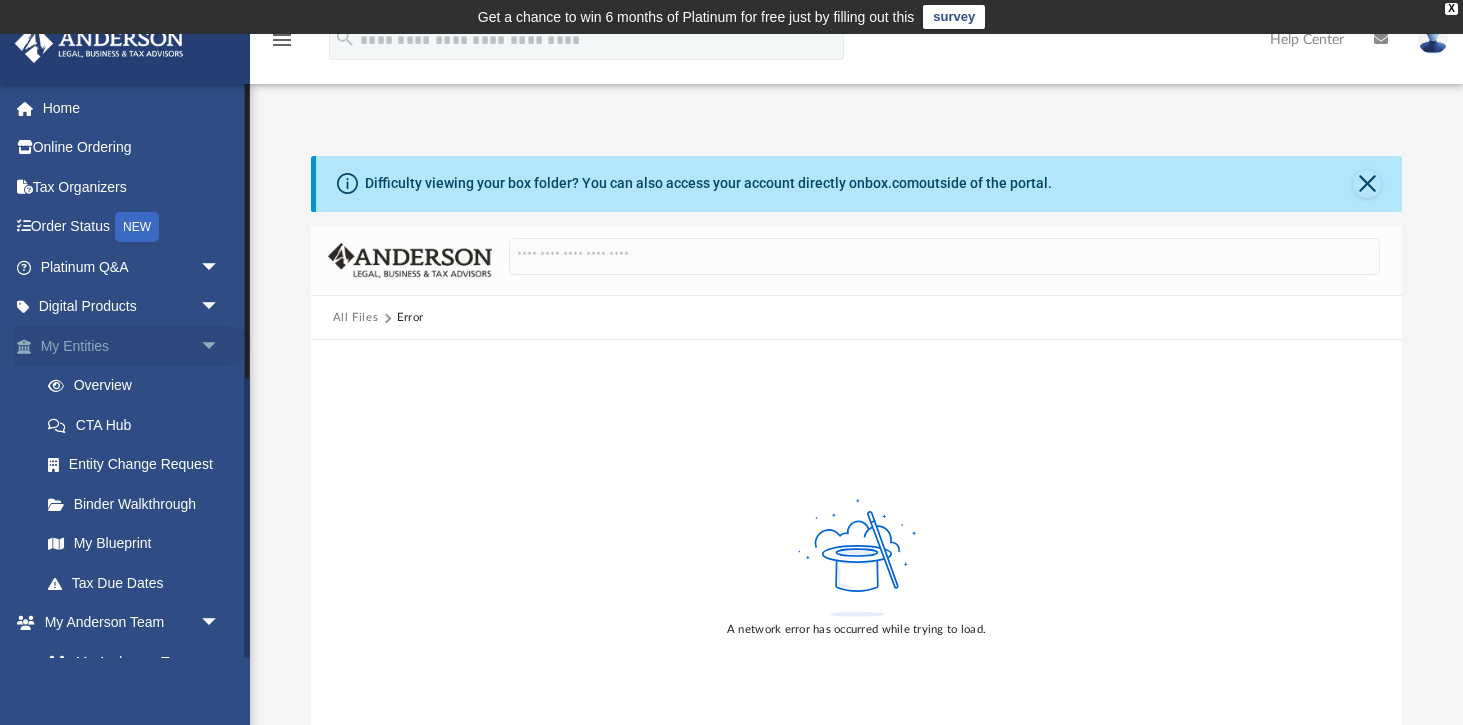 click on "arrow_drop_down" at bounding box center [220, 346] 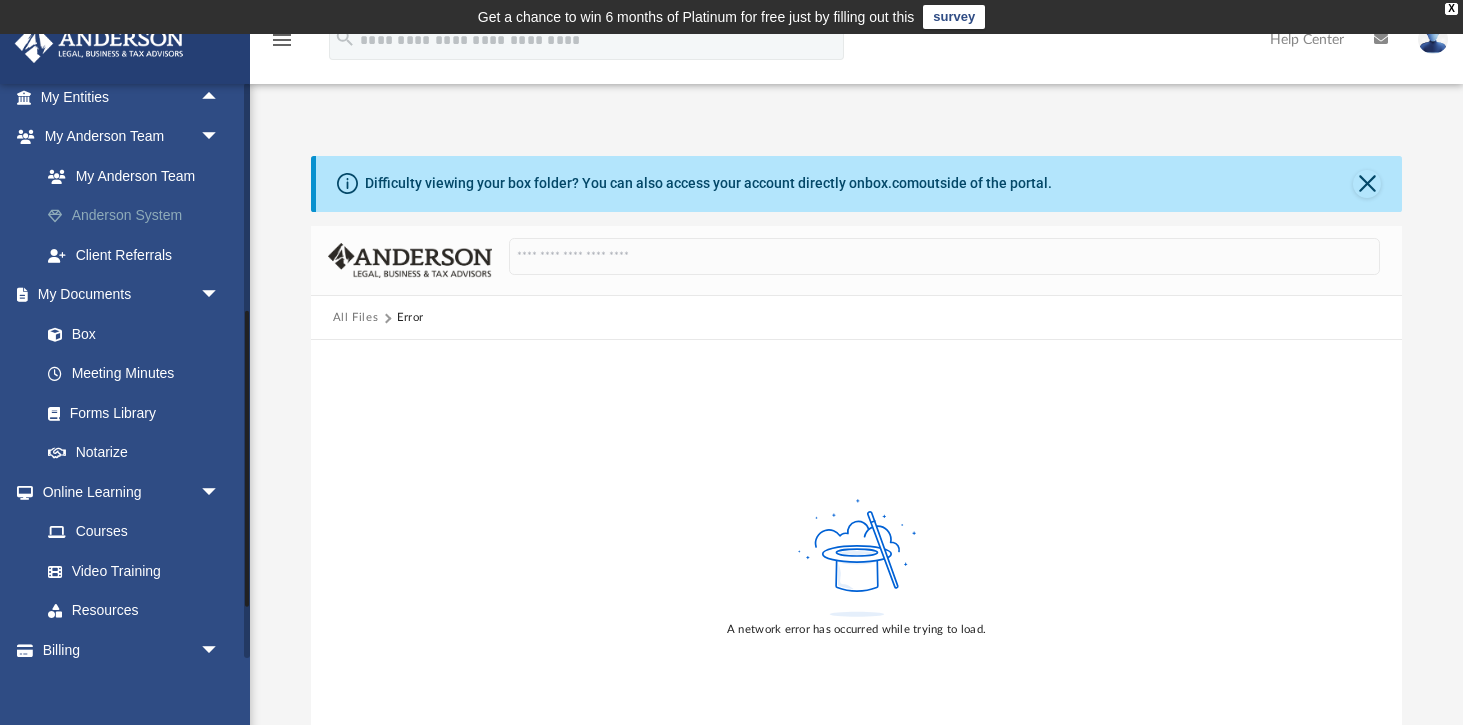 scroll, scrollTop: 305, scrollLeft: 0, axis: vertical 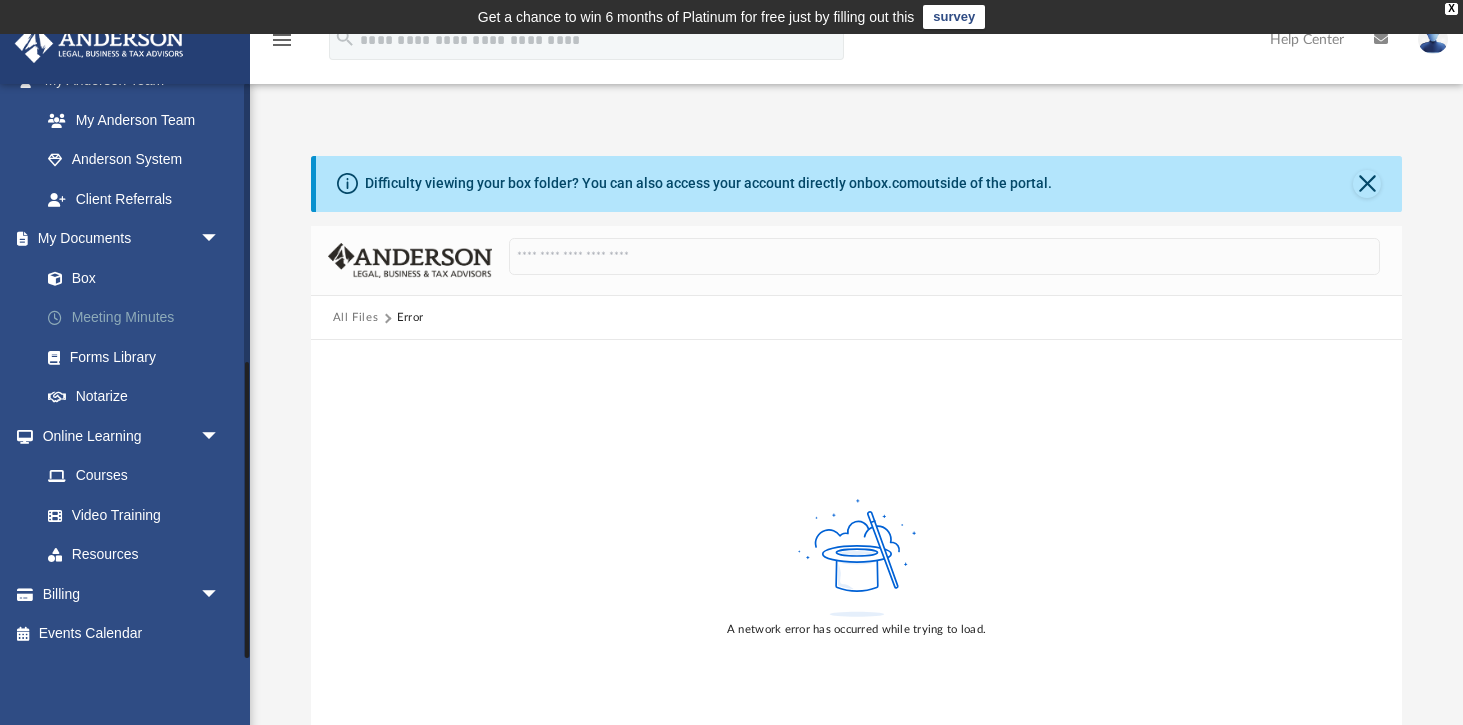 click on "Meeting Minutes" at bounding box center (139, 318) 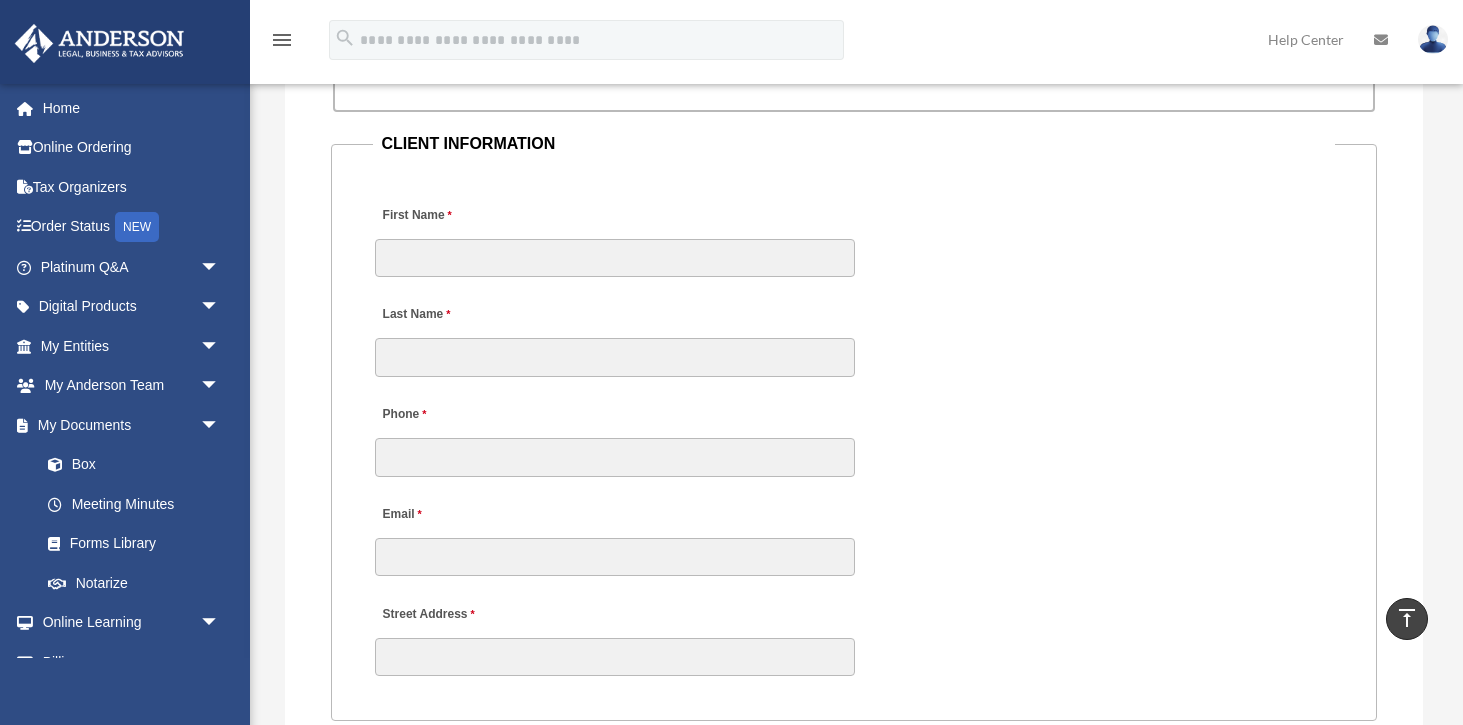 scroll, scrollTop: 2032, scrollLeft: 0, axis: vertical 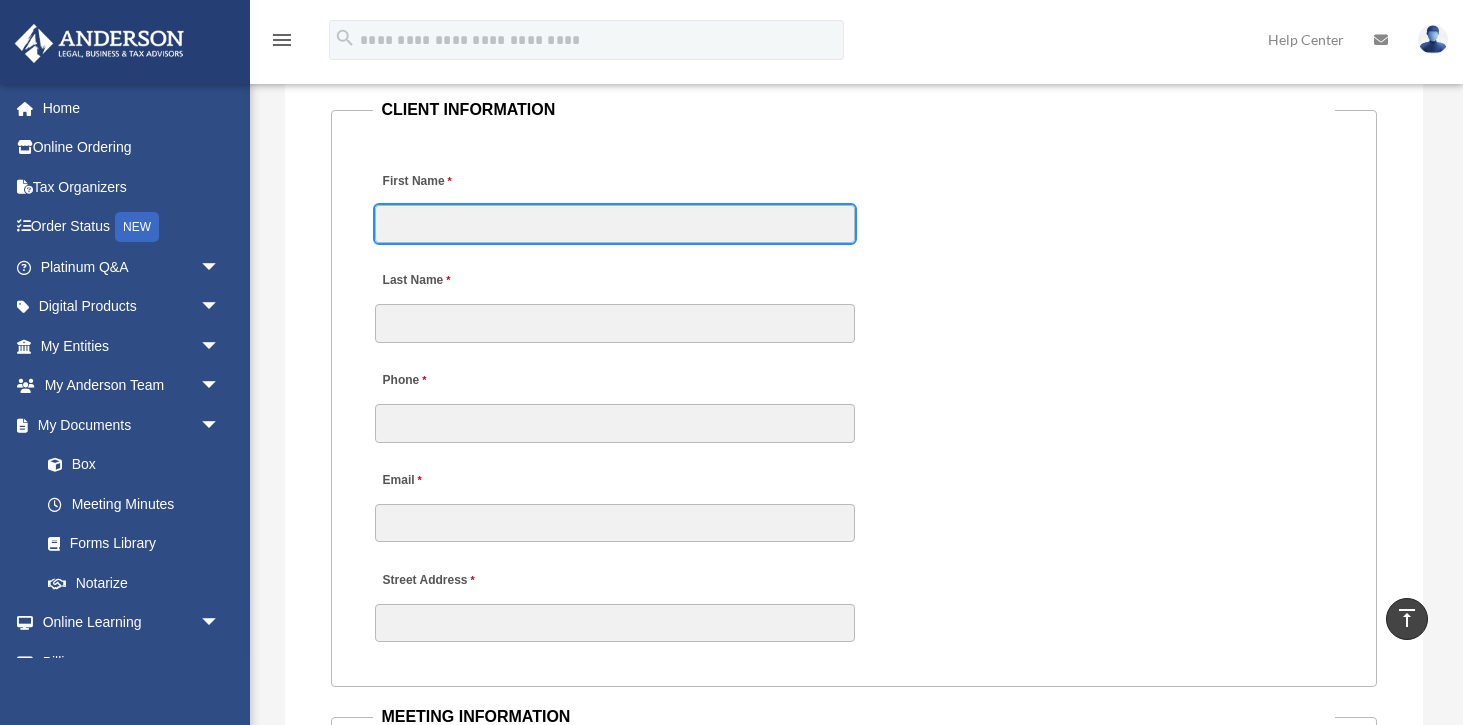 click on "First Name" at bounding box center (615, 224) 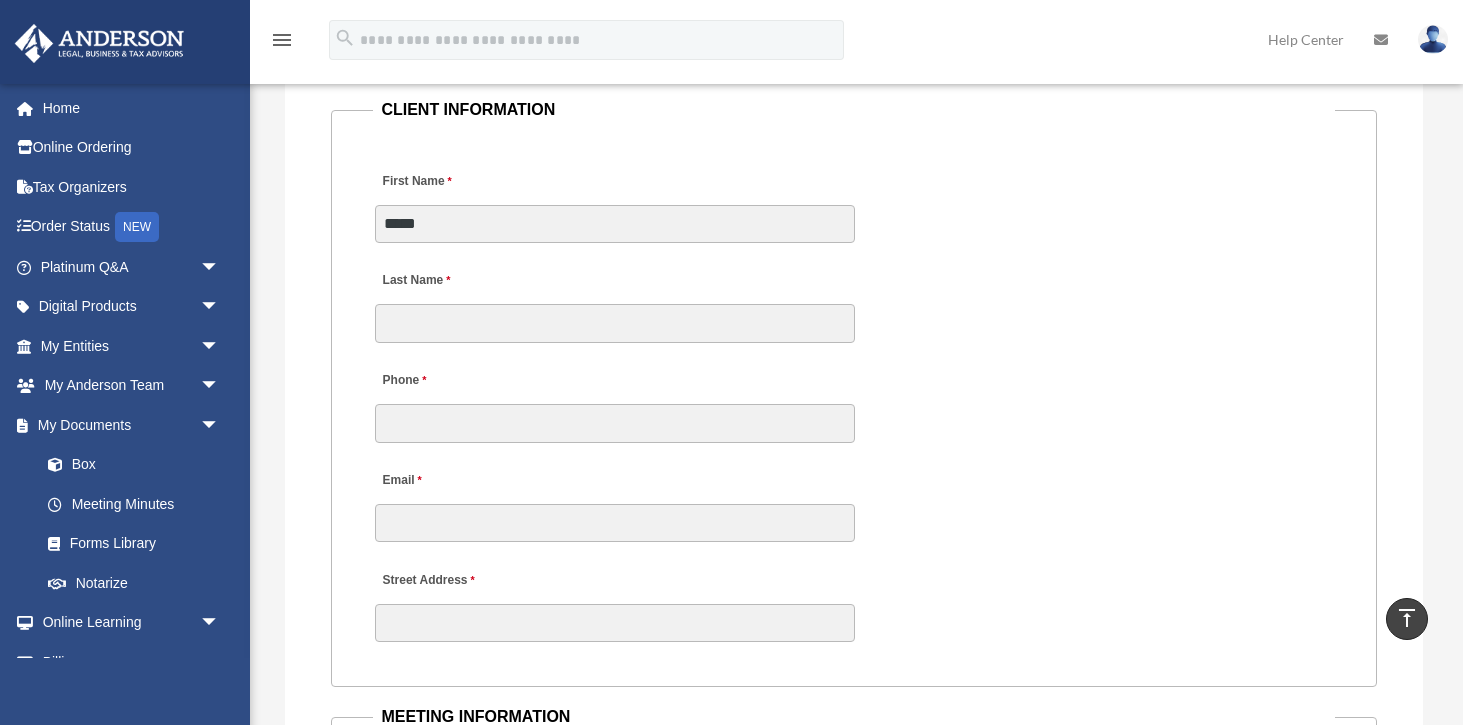 type on "****" 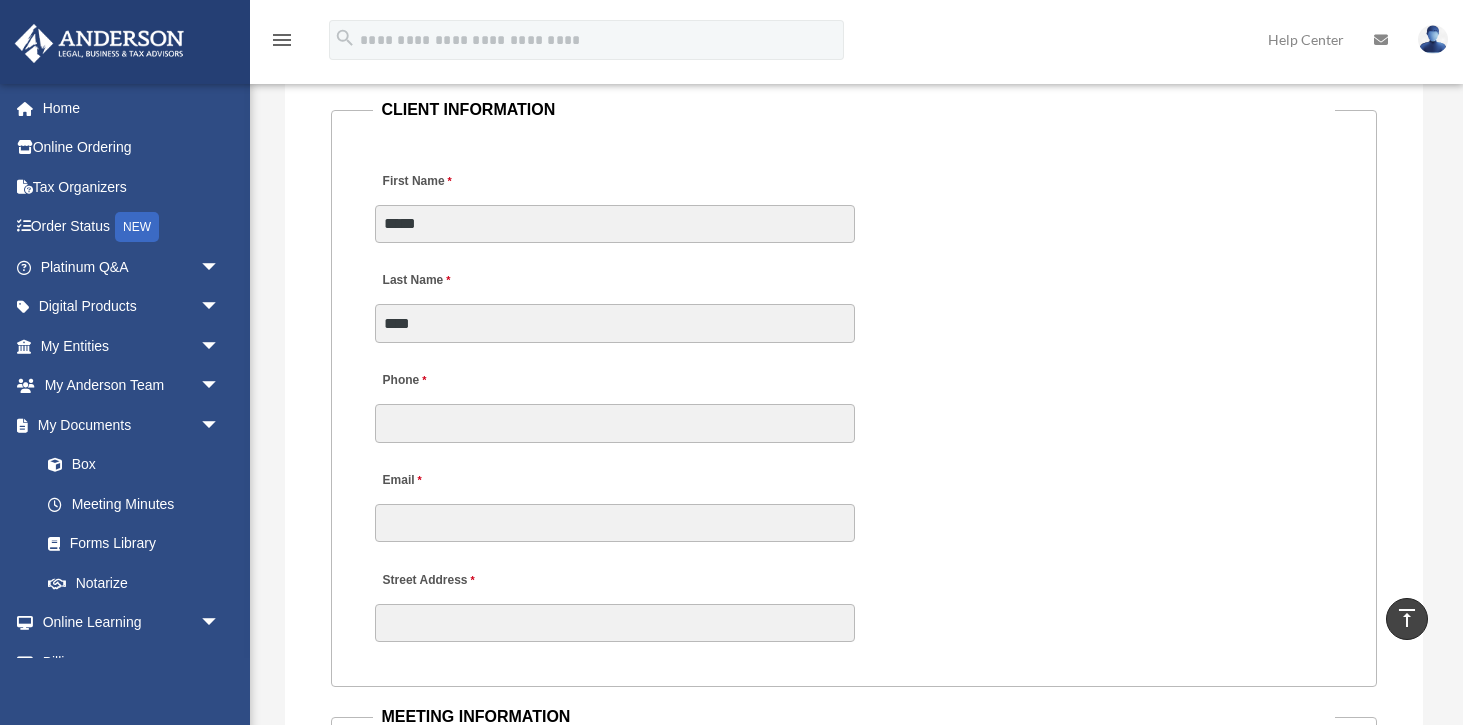 type on "**********" 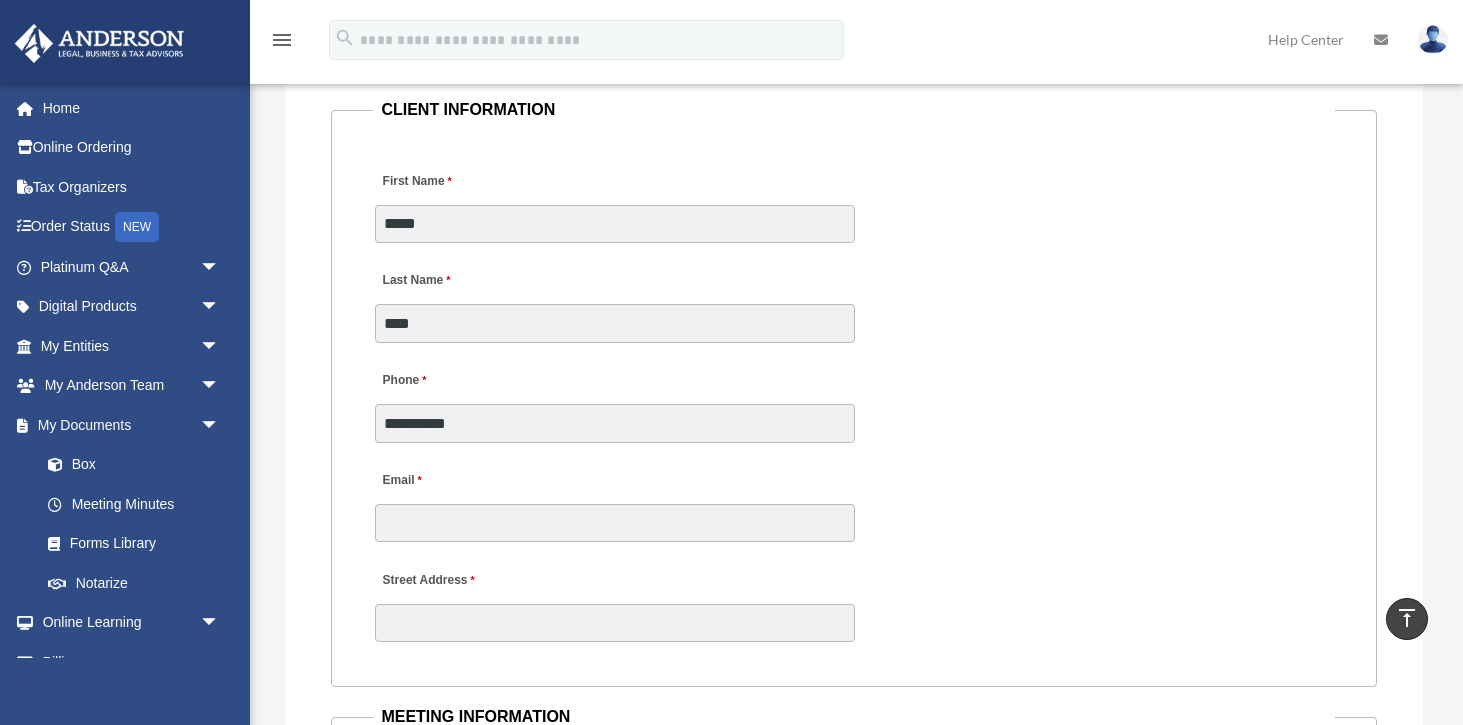 type on "**********" 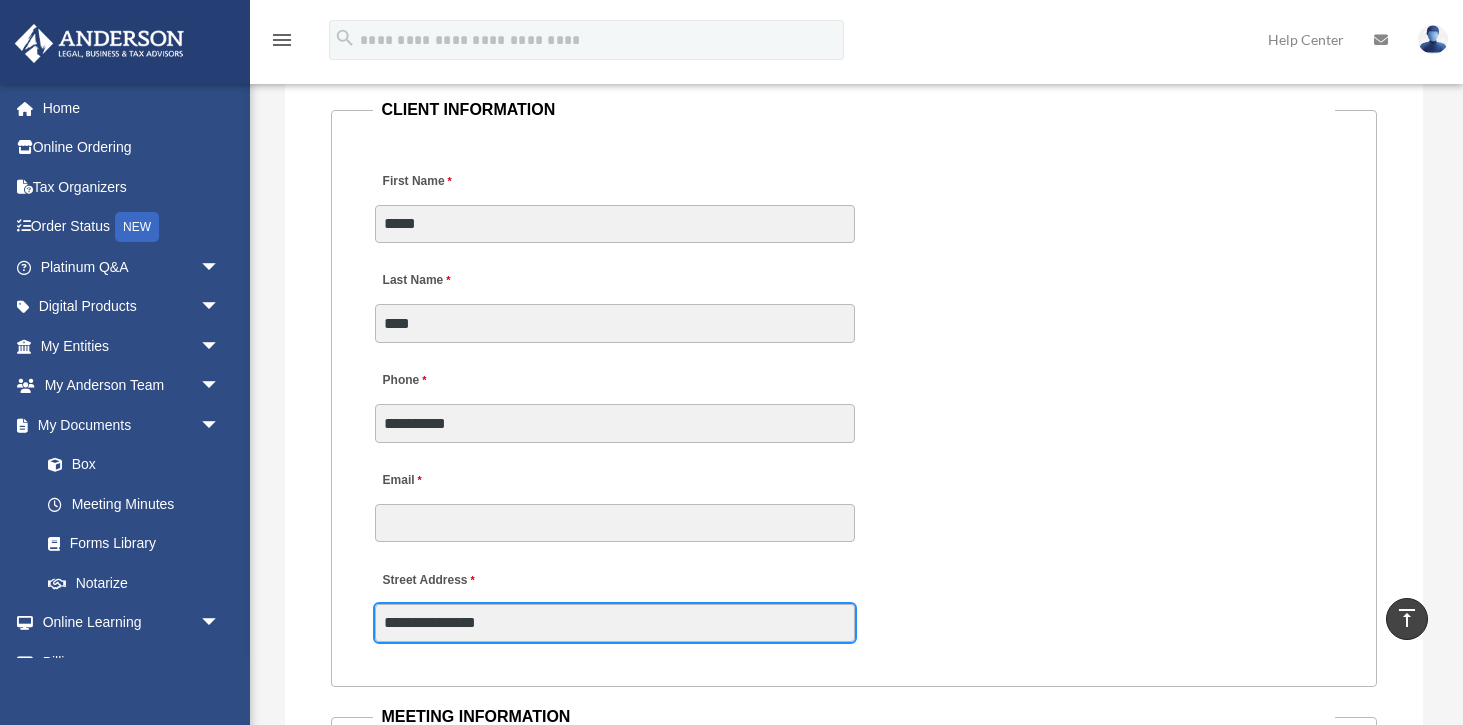 type on "**" 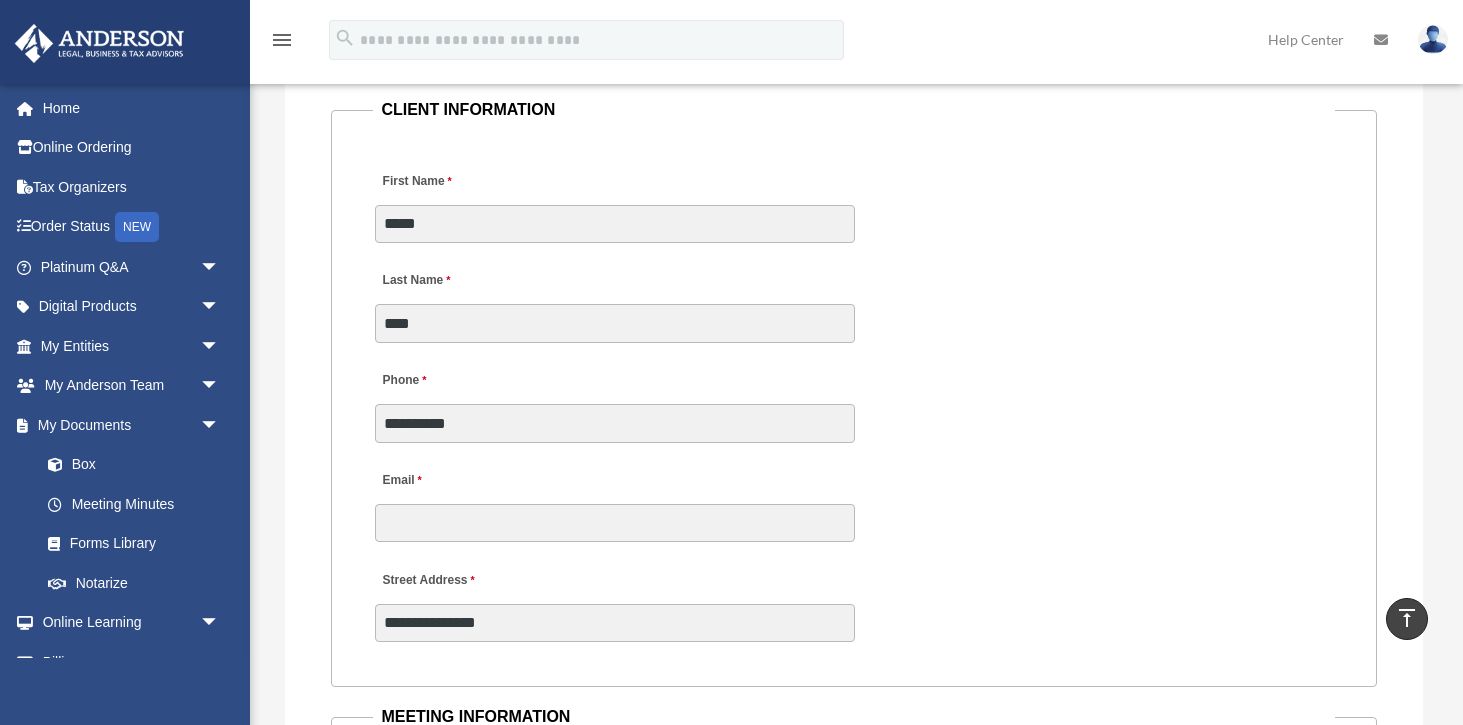 type on "*********" 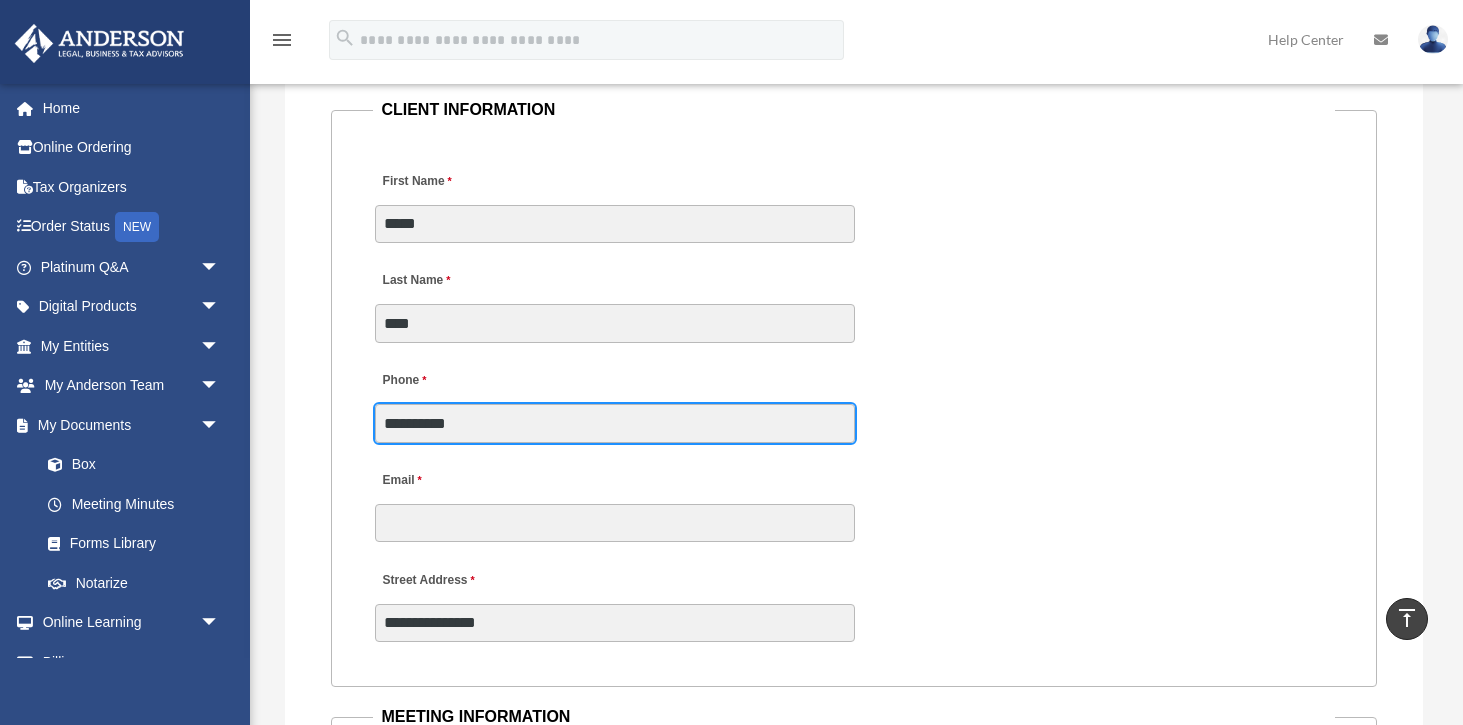 drag, startPoint x: 500, startPoint y: 432, endPoint x: 403, endPoint y: 431, distance: 97.00516 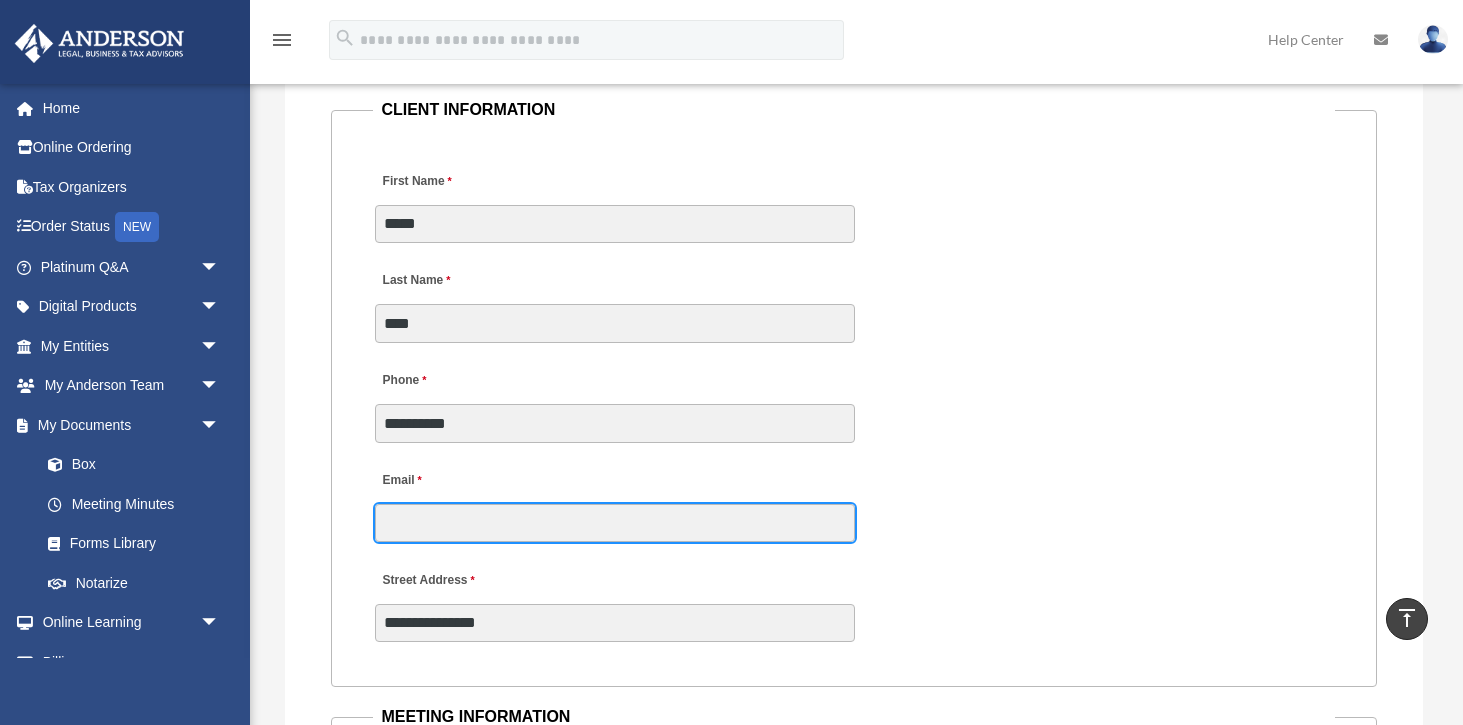 click on "Email" at bounding box center (615, 523) 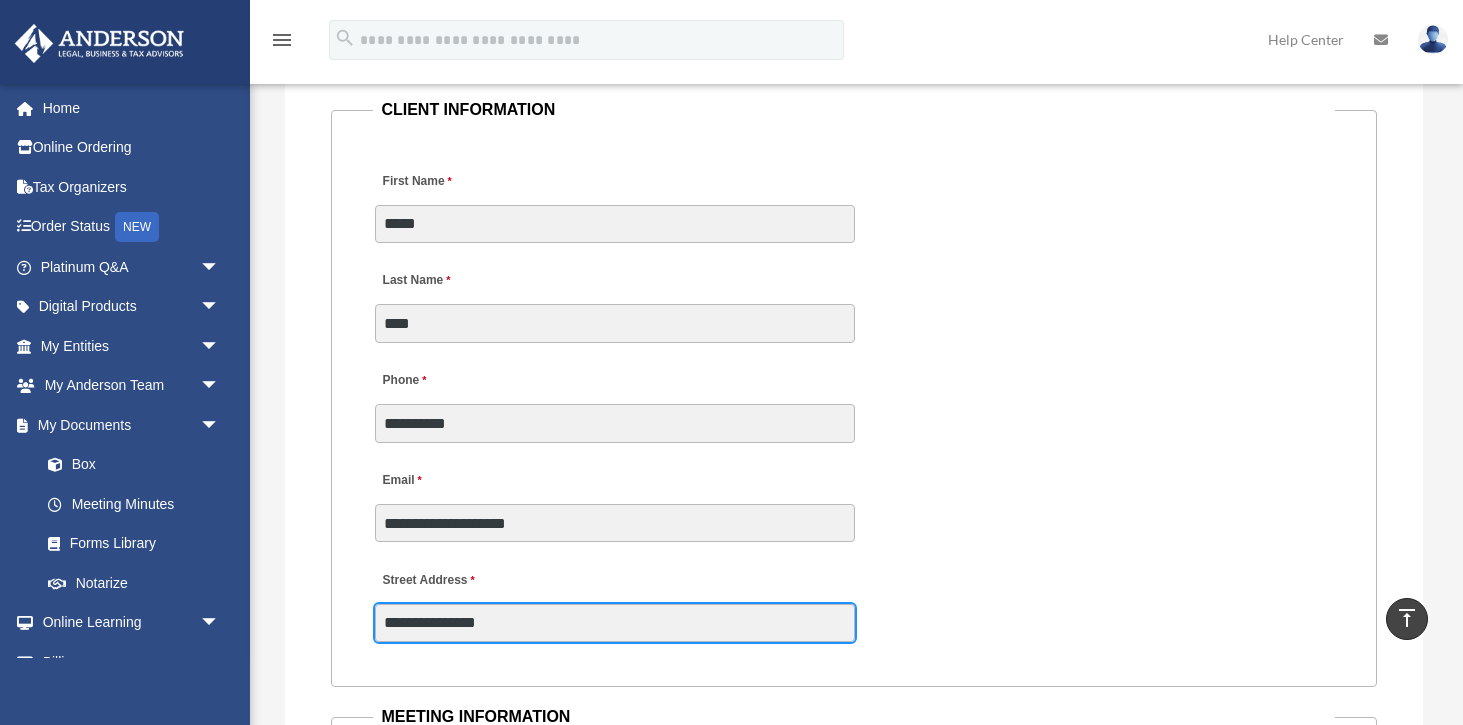 click on "**********" at bounding box center [615, 623] 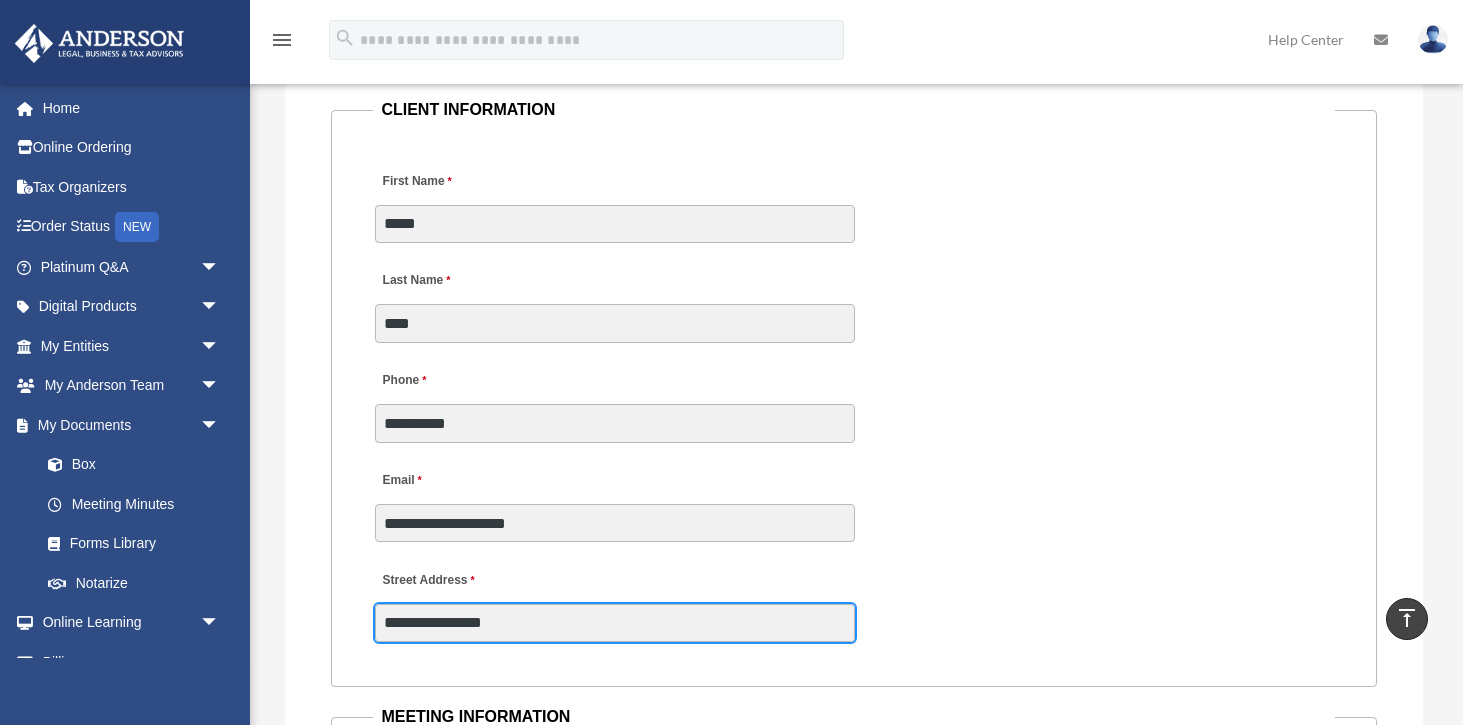type on "**********" 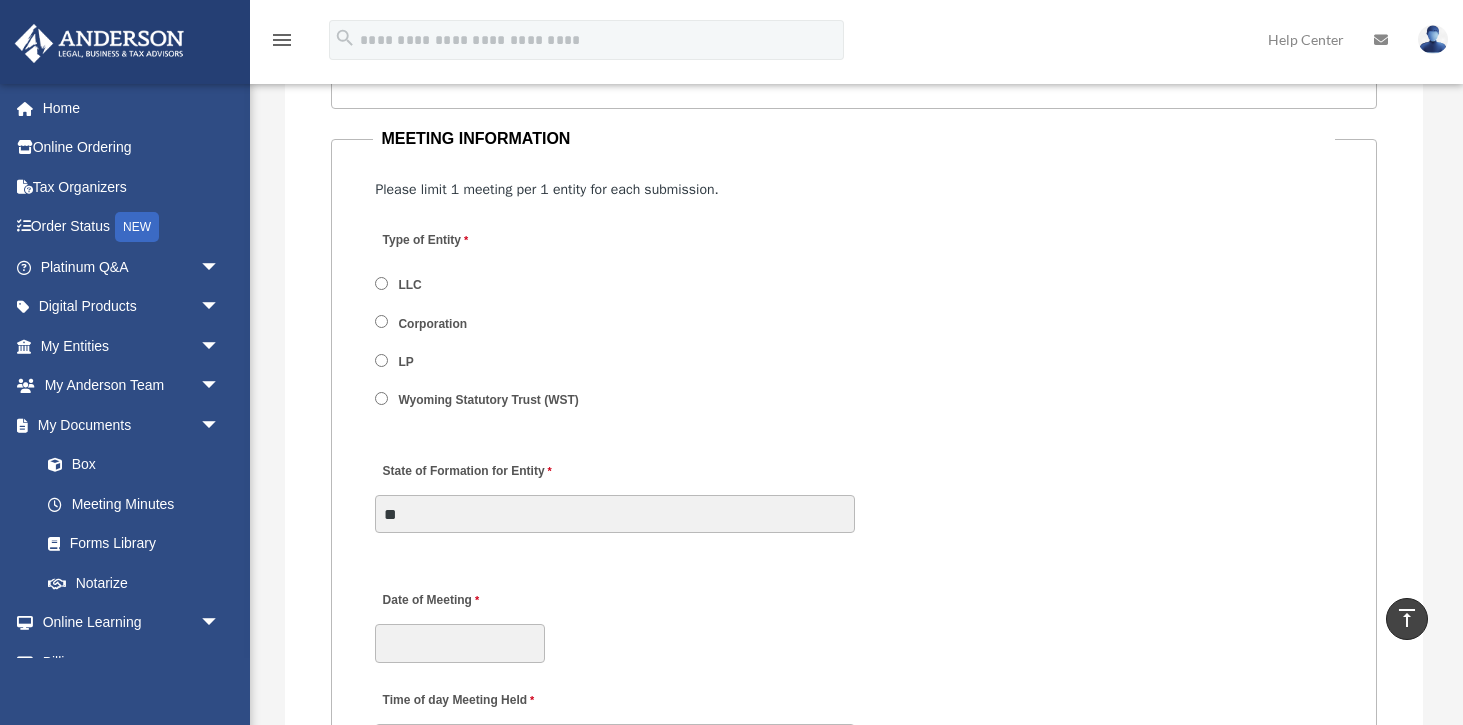 scroll, scrollTop: 2611, scrollLeft: 0, axis: vertical 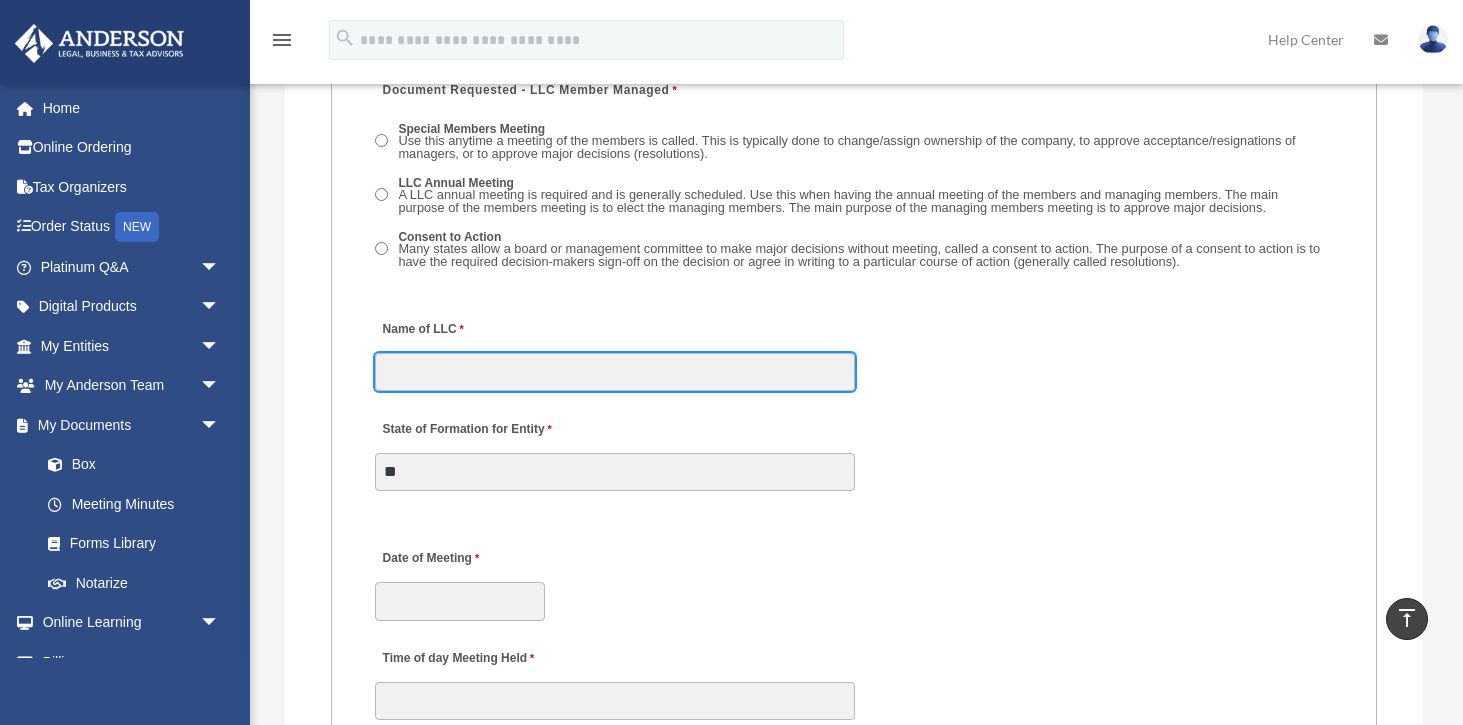 click on "Name of LLC" at bounding box center [615, 372] 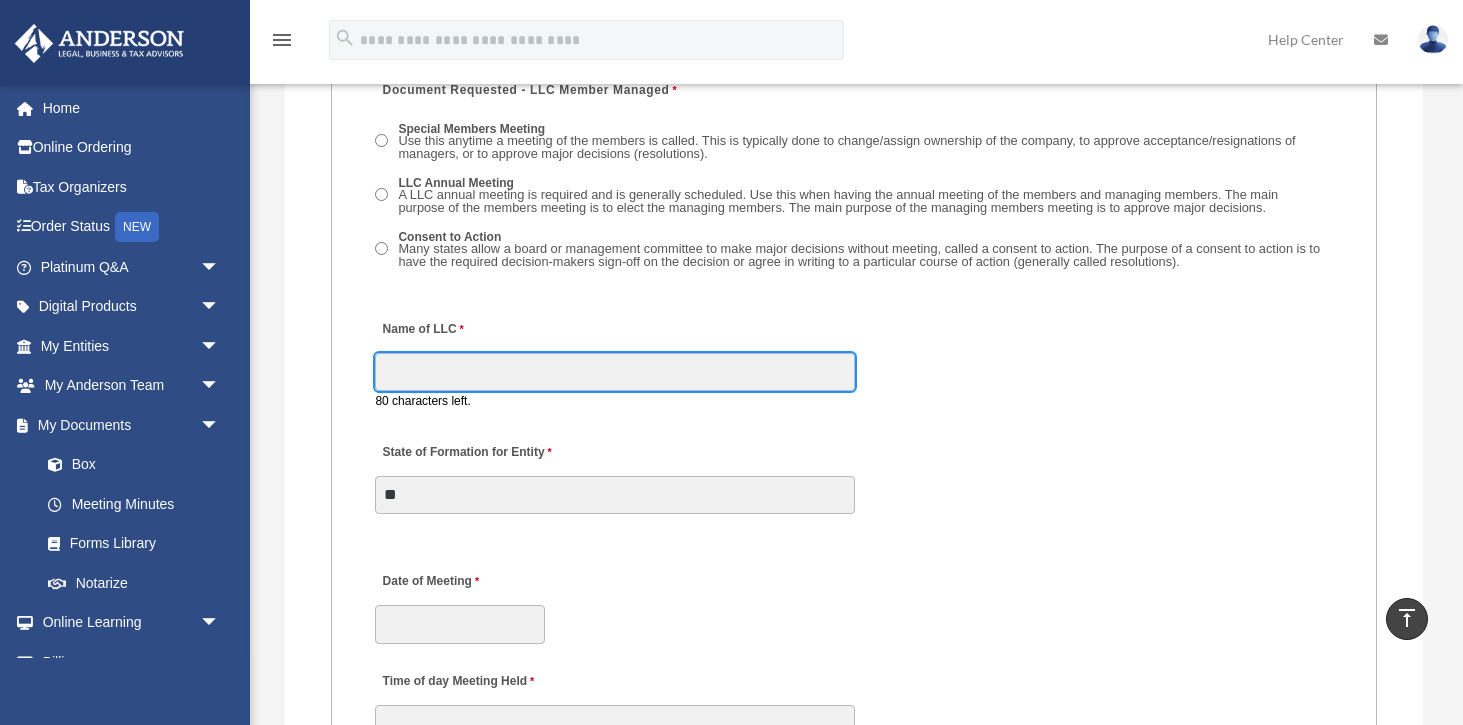paste on "**********" 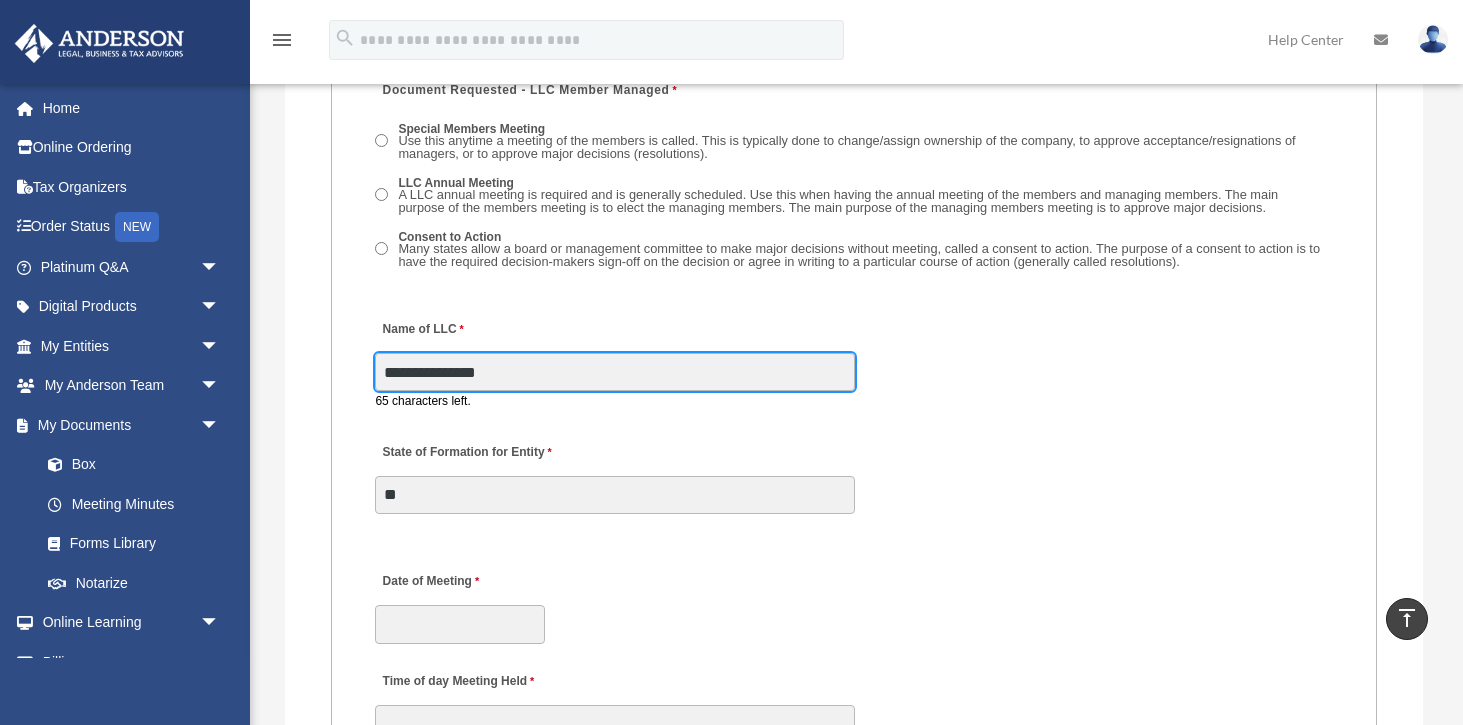 type on "**********" 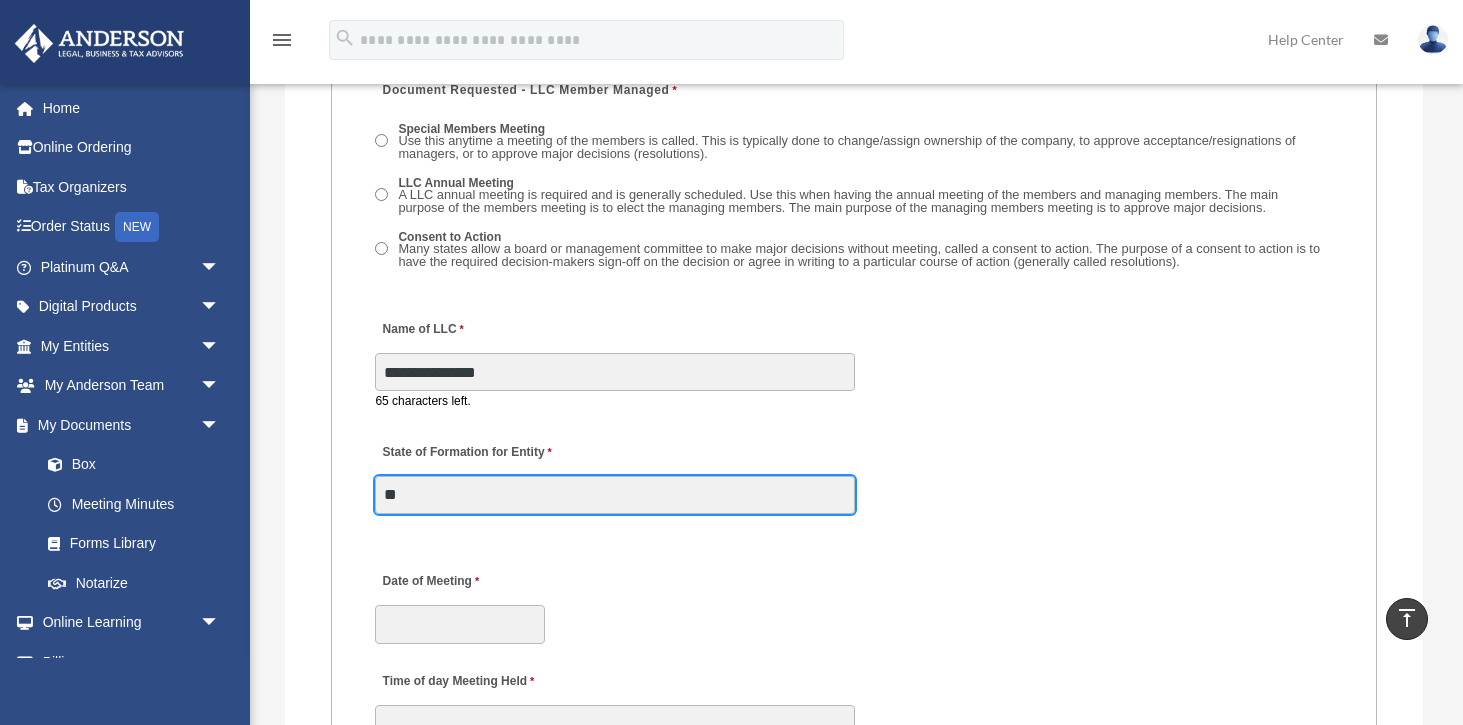 click on "MEETING INFORMATION
Please limit 1 meeting per 1 entity for each submission.
Type of Entity LLC Corporation LP Wyoming Statutory Trust (WST)
280A Option I Need a 280A Agreement to Rent a Residence Included with my Minutes
The 280A Option should only be checked if the LLC is Taxed as a C or S Corporation
WST Option Special Trustees Meeting
Use this when a meeting of trustees is called for a Wyoming Statutory Trust. Please note that technically there are no requirements for meetings in a WST so there are no annual meetings, just trustee meetings.
Name of Wyoming Statutory Trust
I need a Valuation Worksheet included with my minutes
Is this LLC Member Managed or Manager Managed? Member Managed Manager Managed
Document Requested - LLC Member Managed Special Members Meeting LLC Annual Meeting Consent to Action
Document Requested - LLC Manager Managed Special Managers Meeting LLC Annual Meeting Consent to Action Special Document - Special Members Meeting" at bounding box center [854, 883] 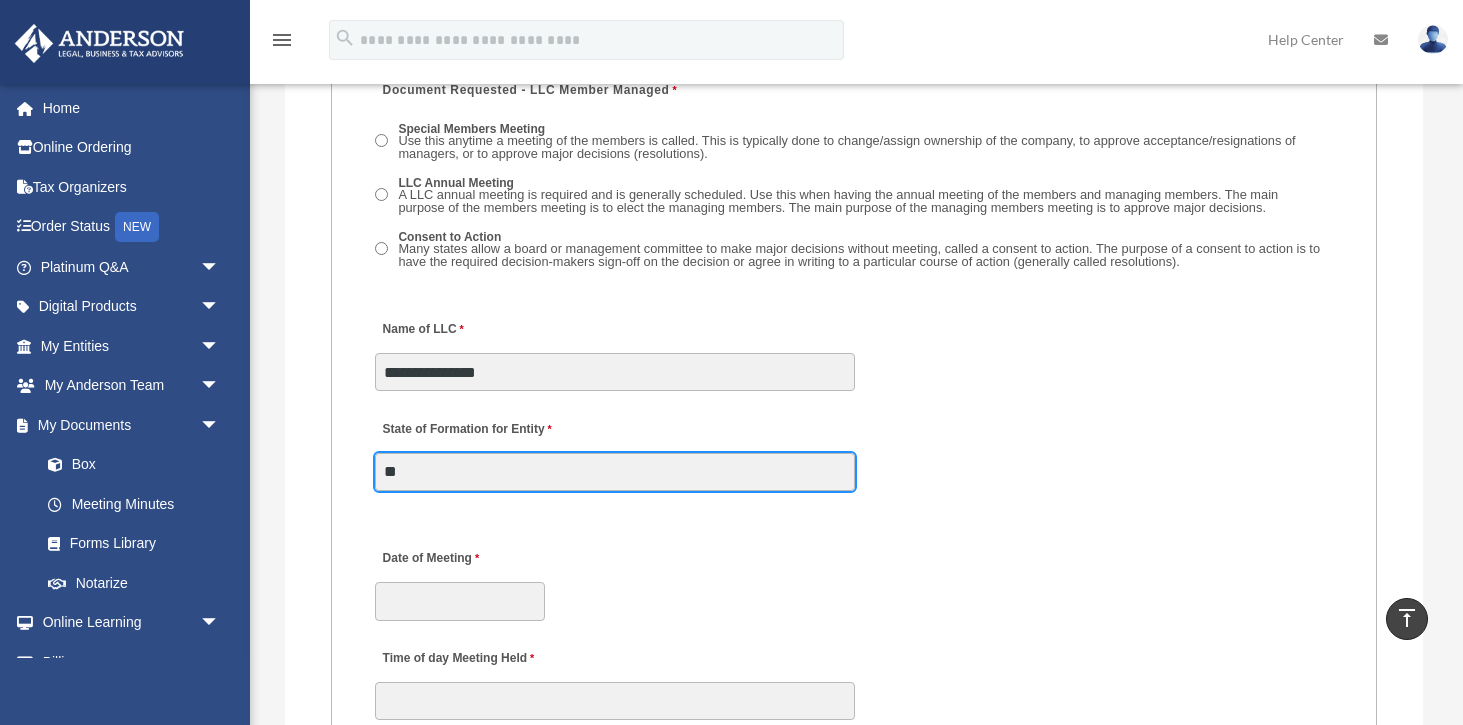 type on "*" 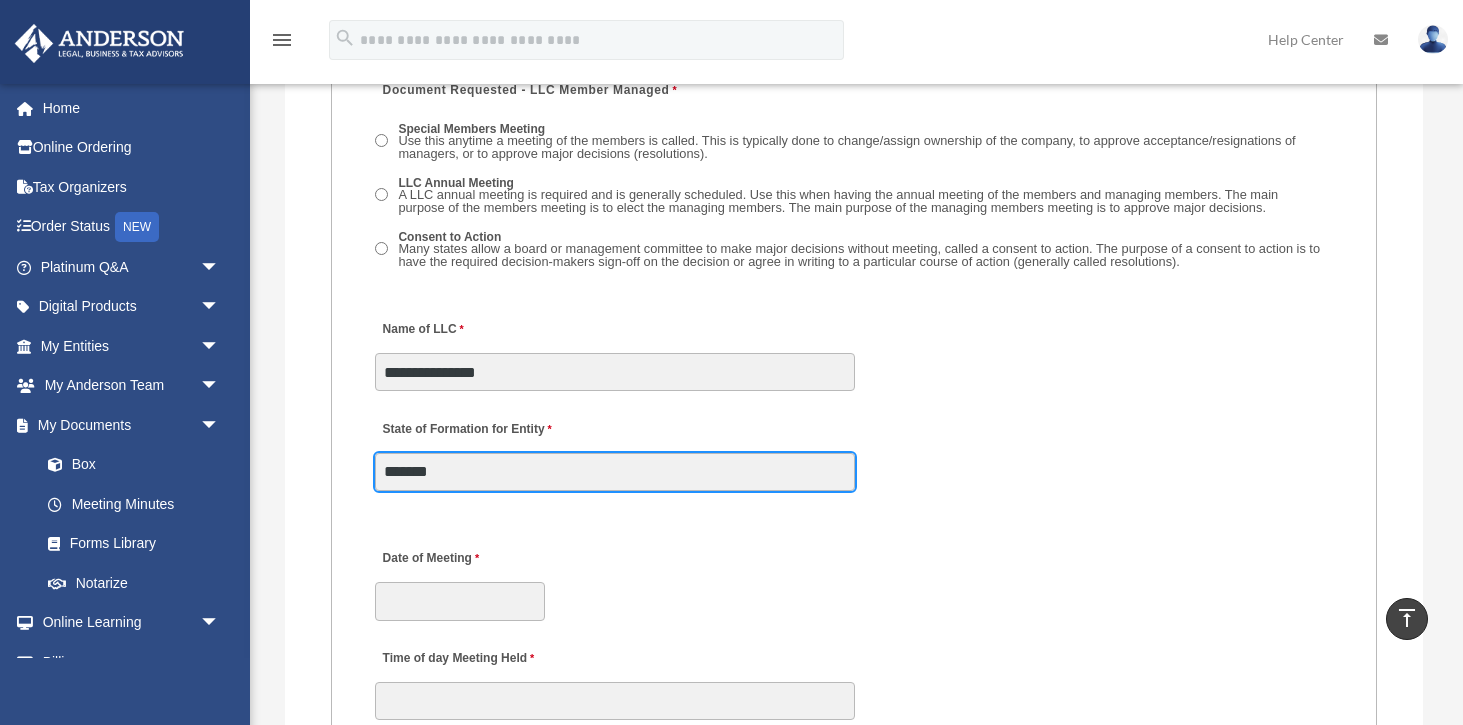 type on "*******" 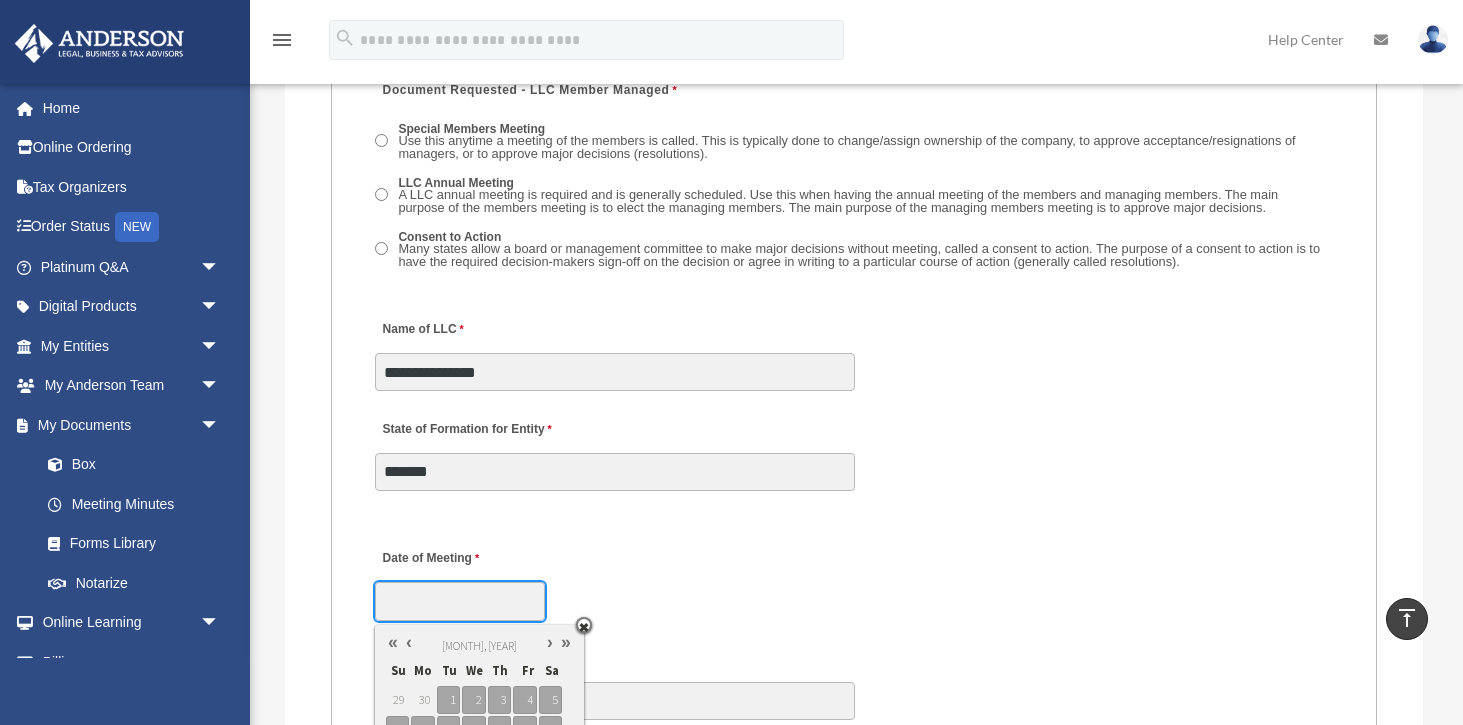 click on "Date of Meeting" at bounding box center (460, 601) 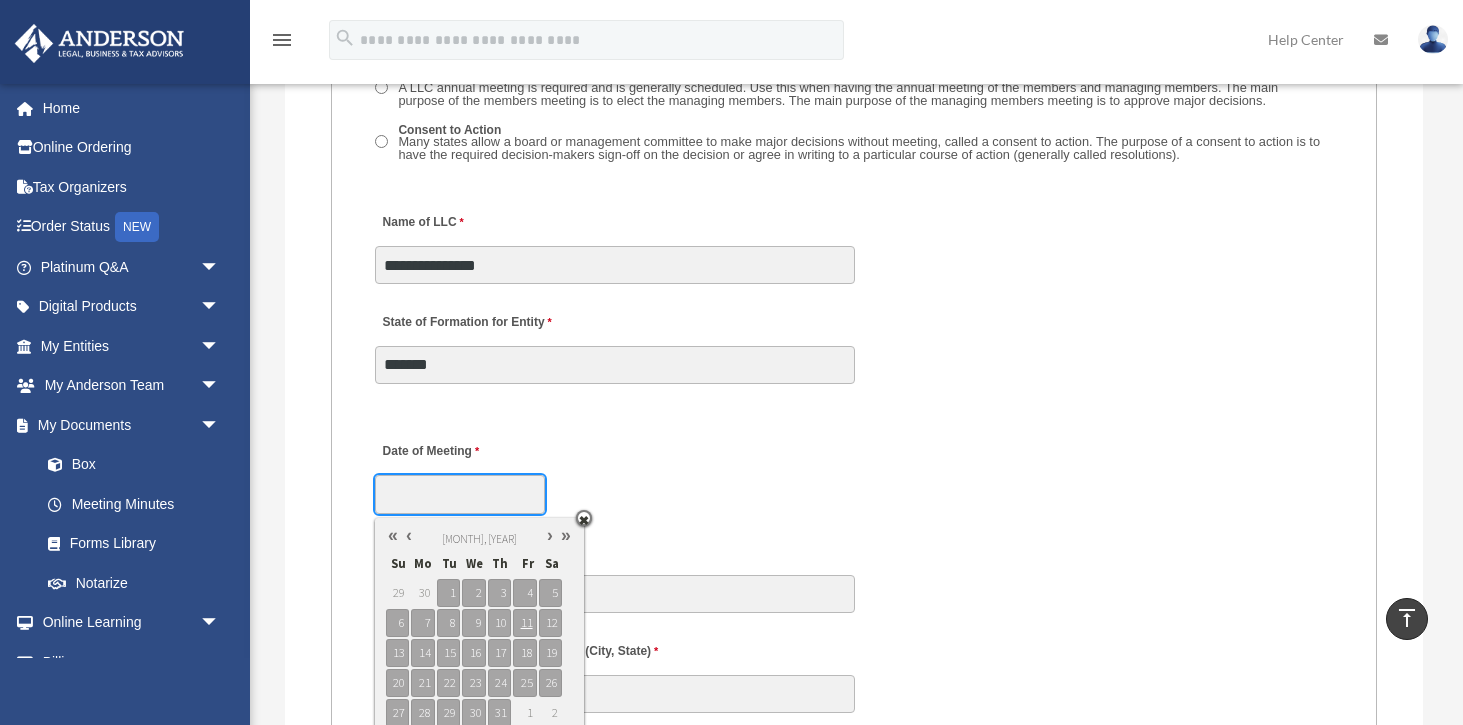 scroll, scrollTop: 3377, scrollLeft: 0, axis: vertical 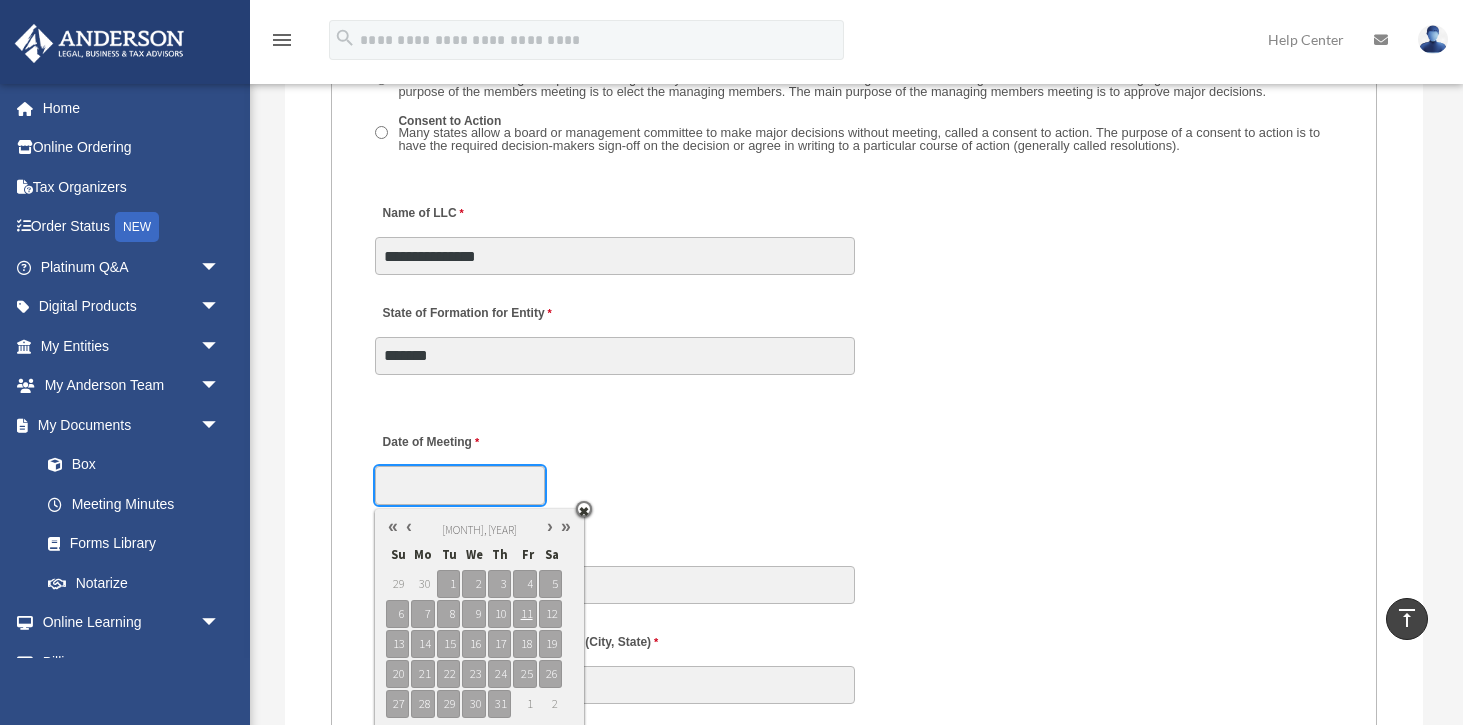 click at bounding box center (409, 526) 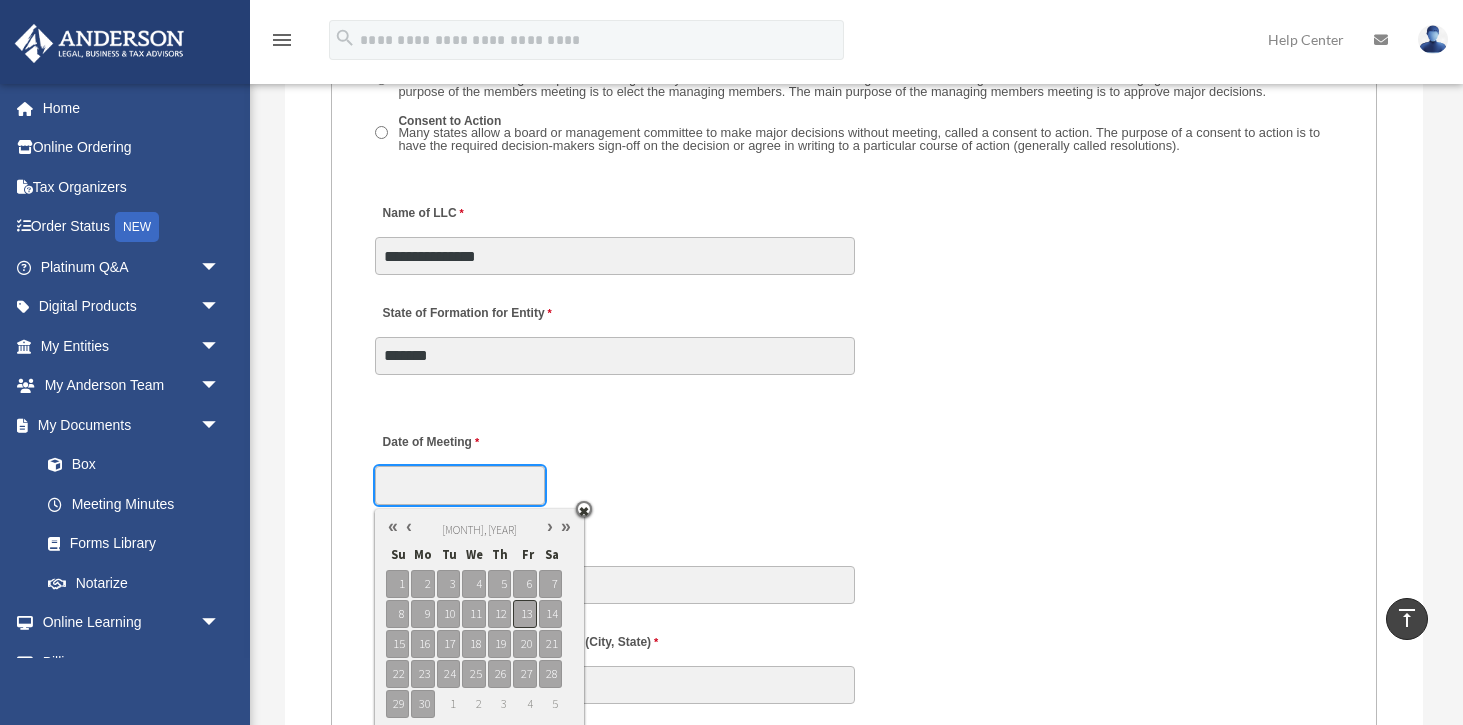 type on "**********" 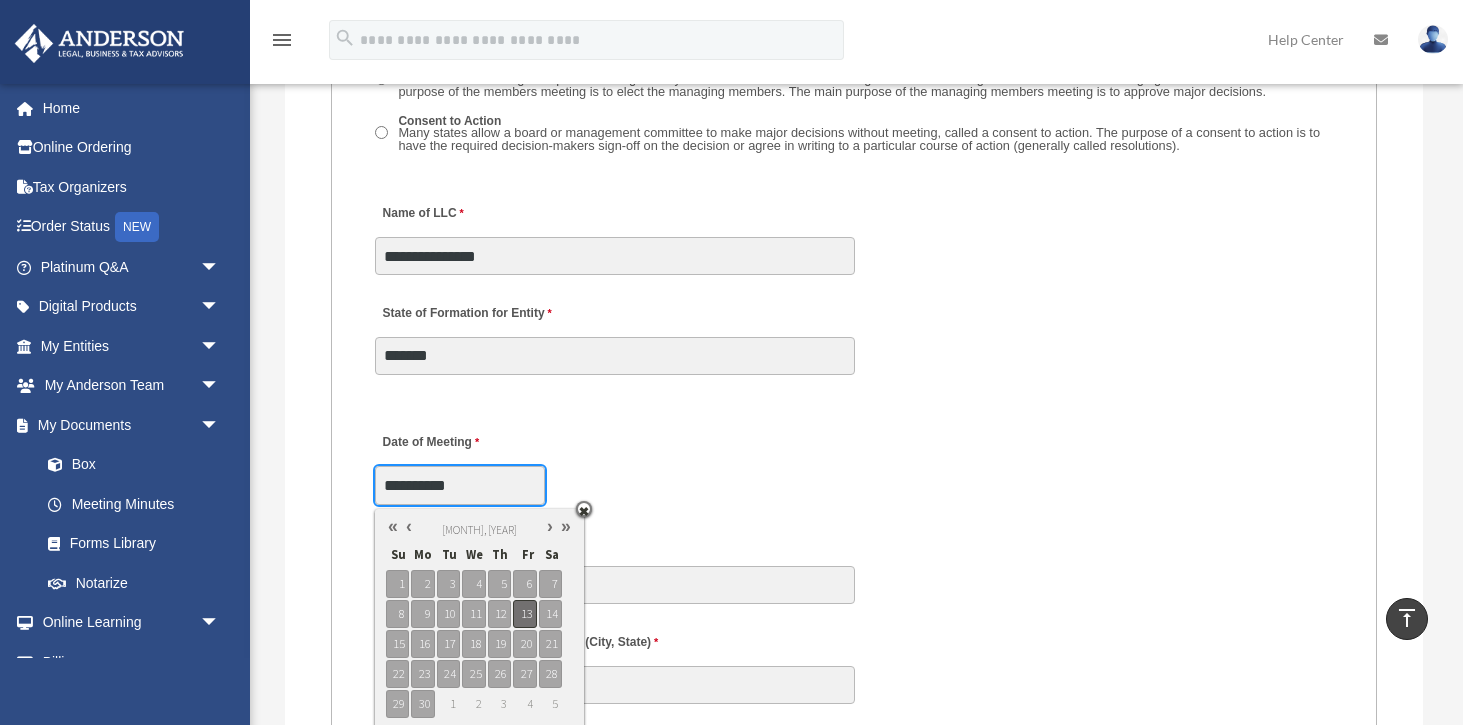 click on "13" at bounding box center (524, 614) 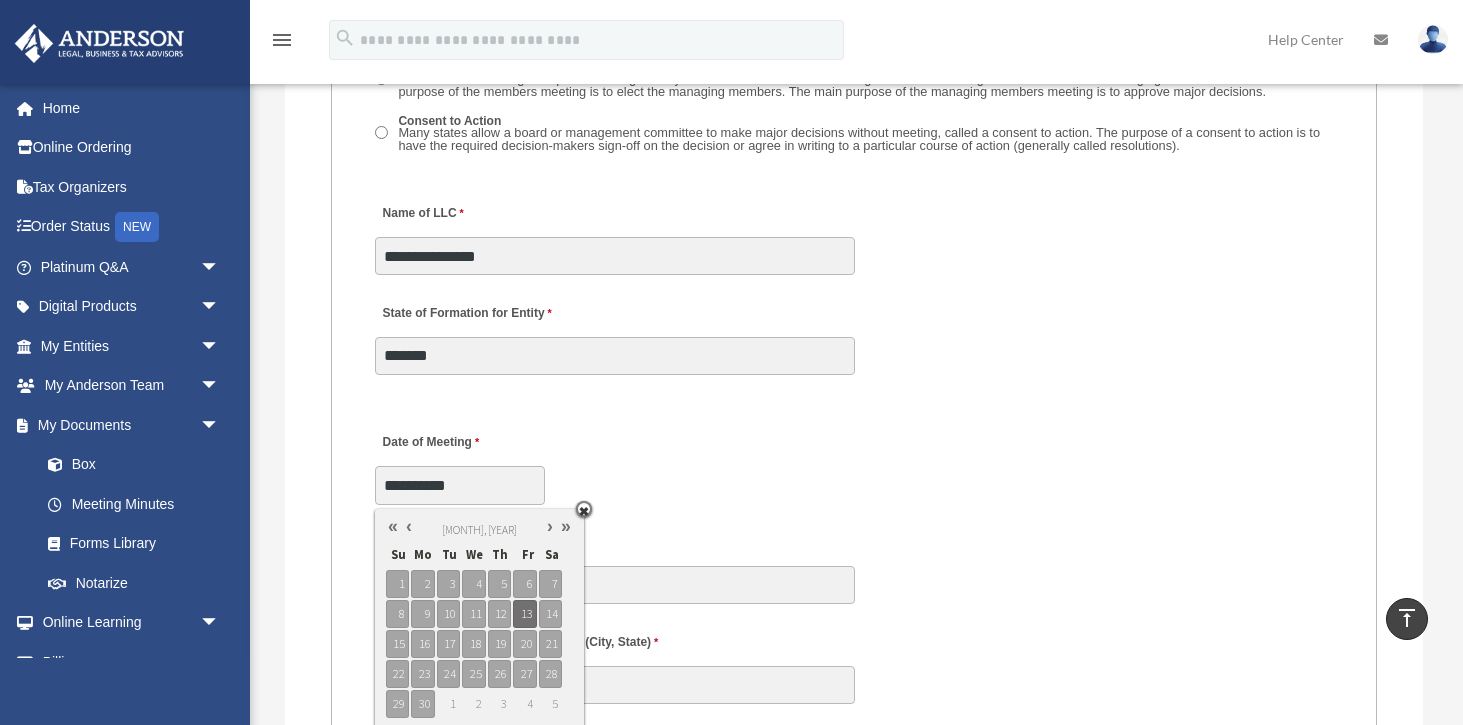 click on "**********" at bounding box center [853, 463] 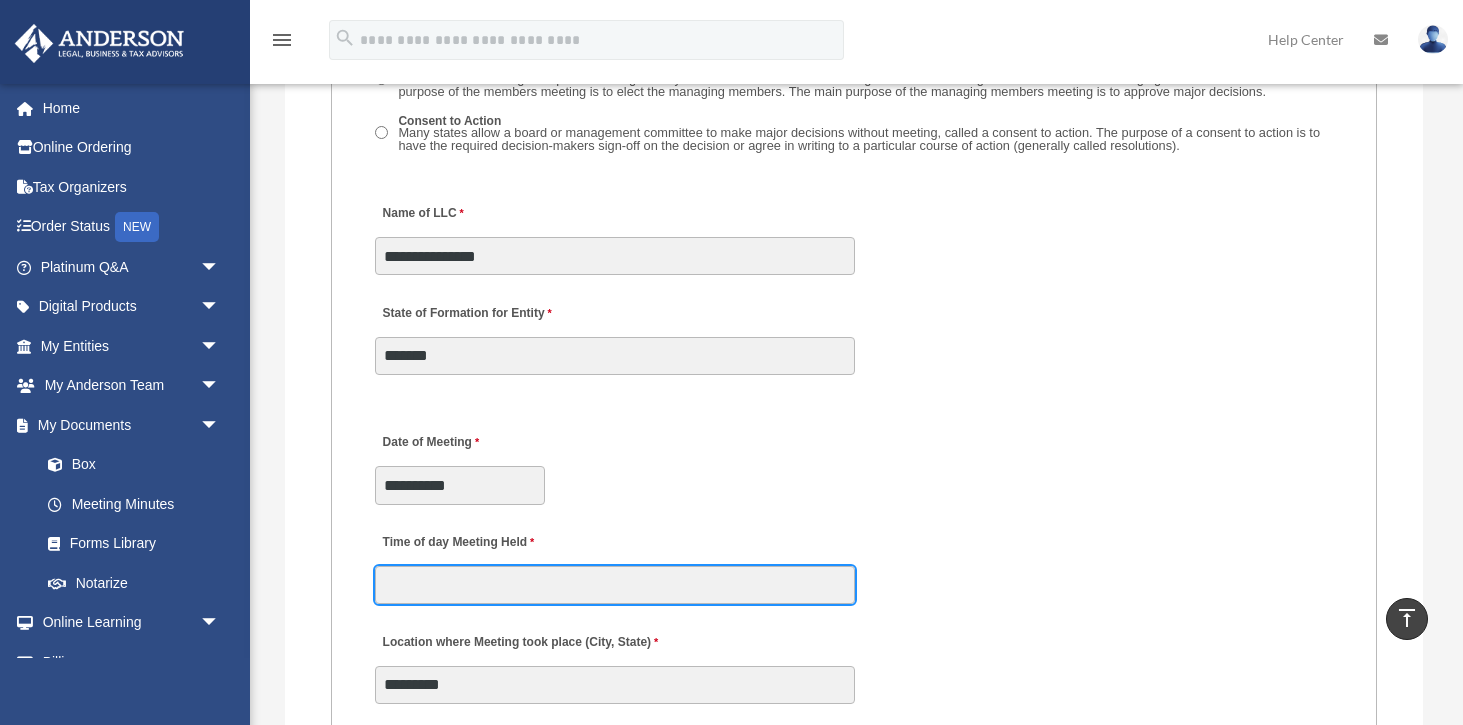 click on "Time of day Meeting Held" at bounding box center (615, 585) 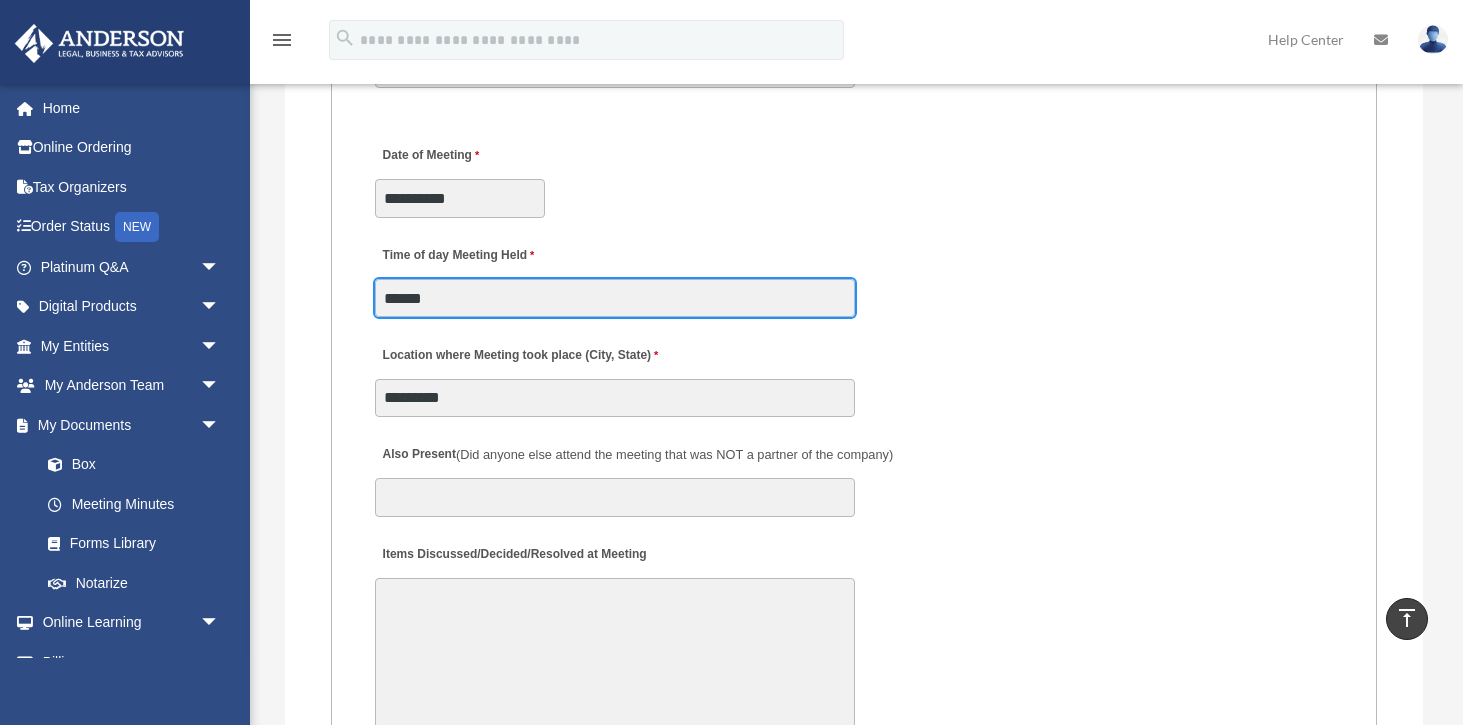scroll, scrollTop: 3680, scrollLeft: 0, axis: vertical 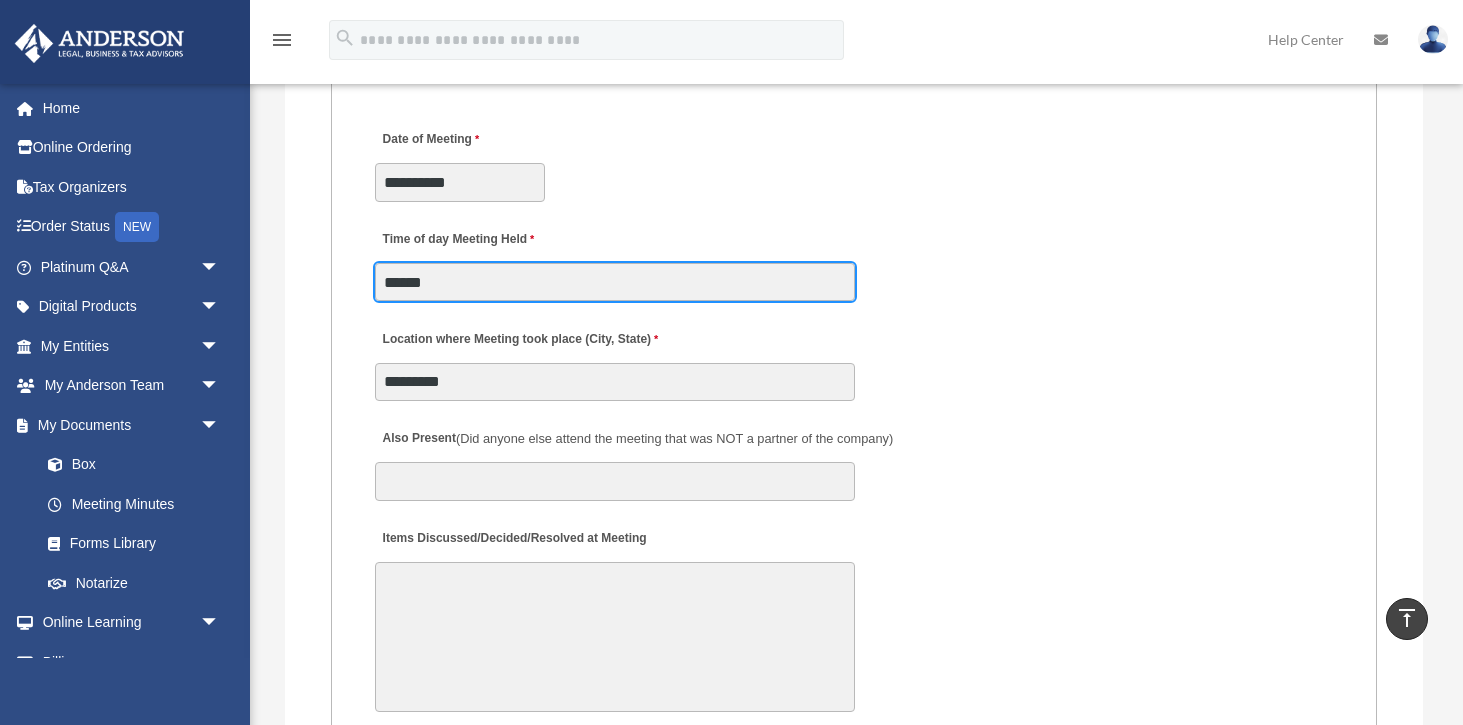 type on "******" 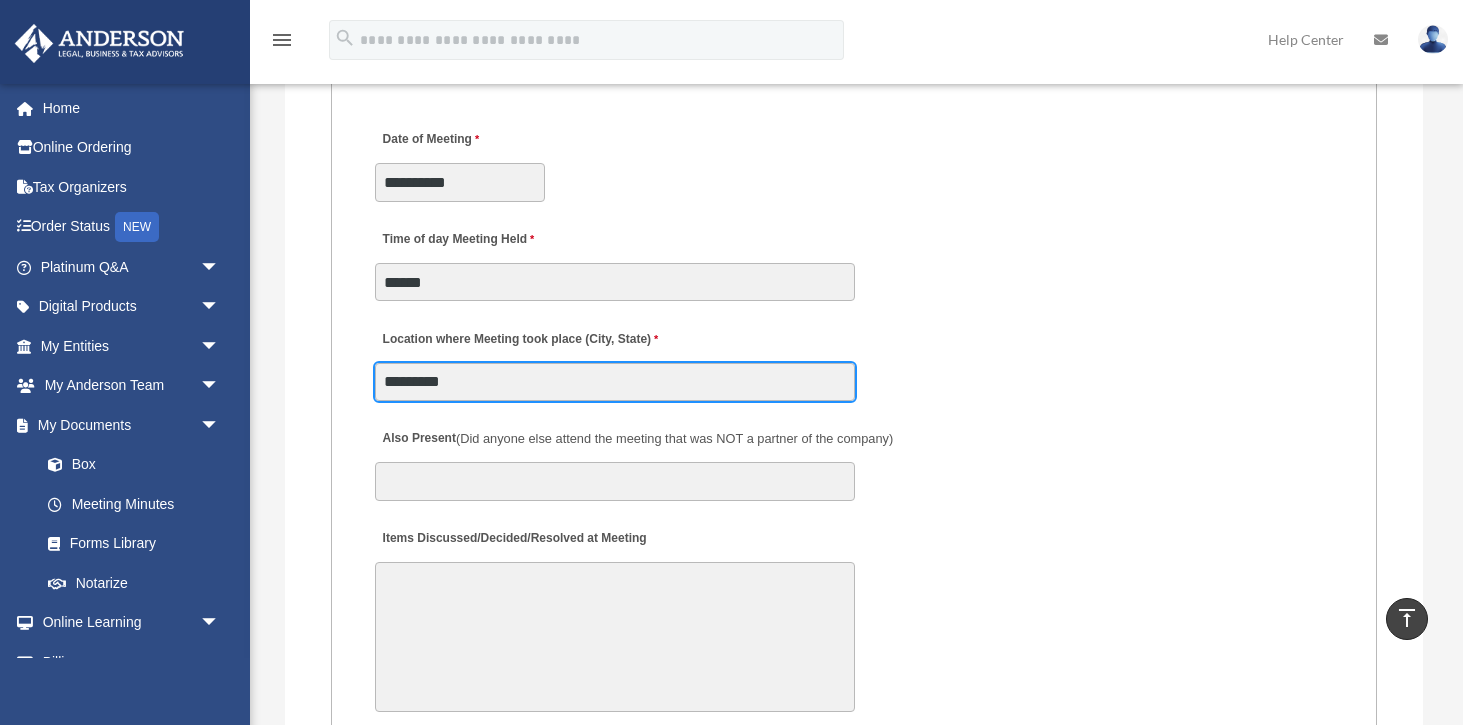 click on "*********" at bounding box center (615, 382) 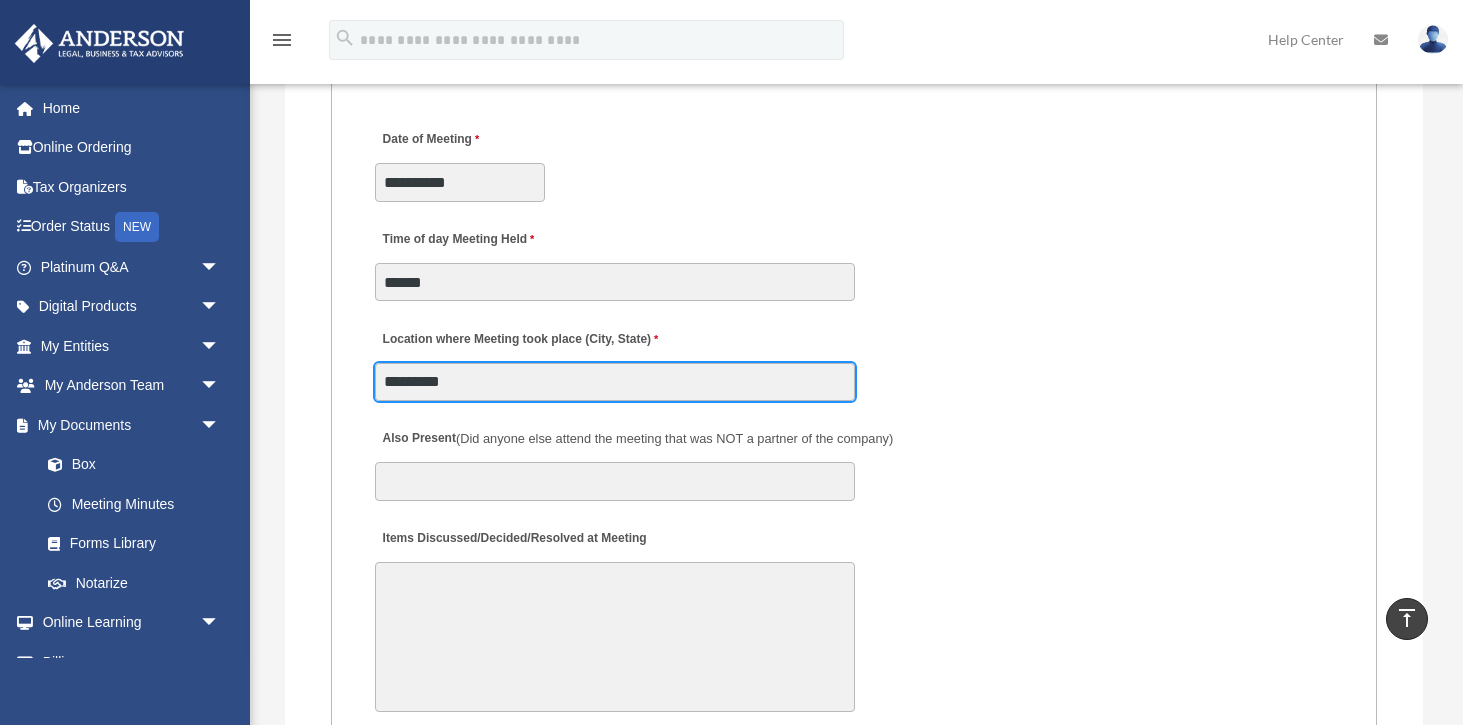 type on "**********" 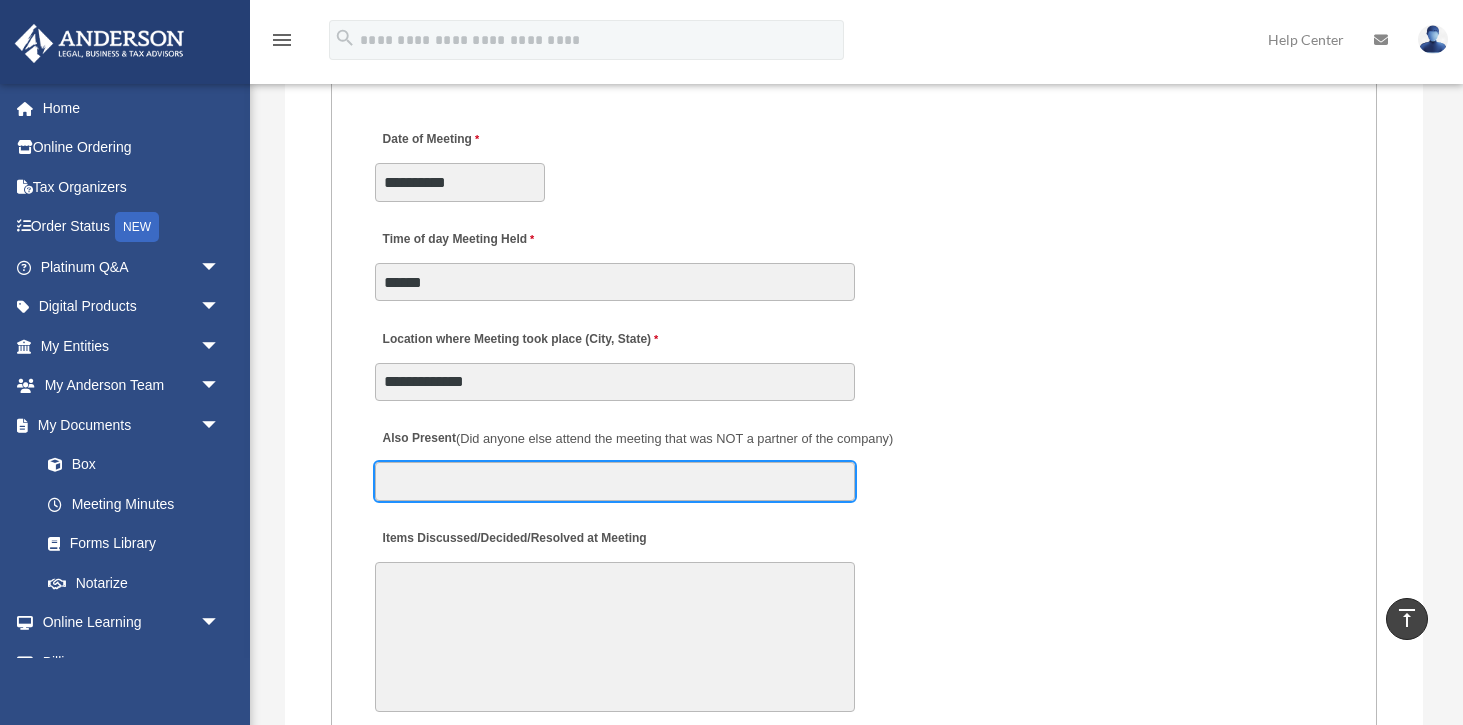click on "Also Present  (Did anyone else attend the meeting that was NOT a partner of the company)" at bounding box center (615, 481) 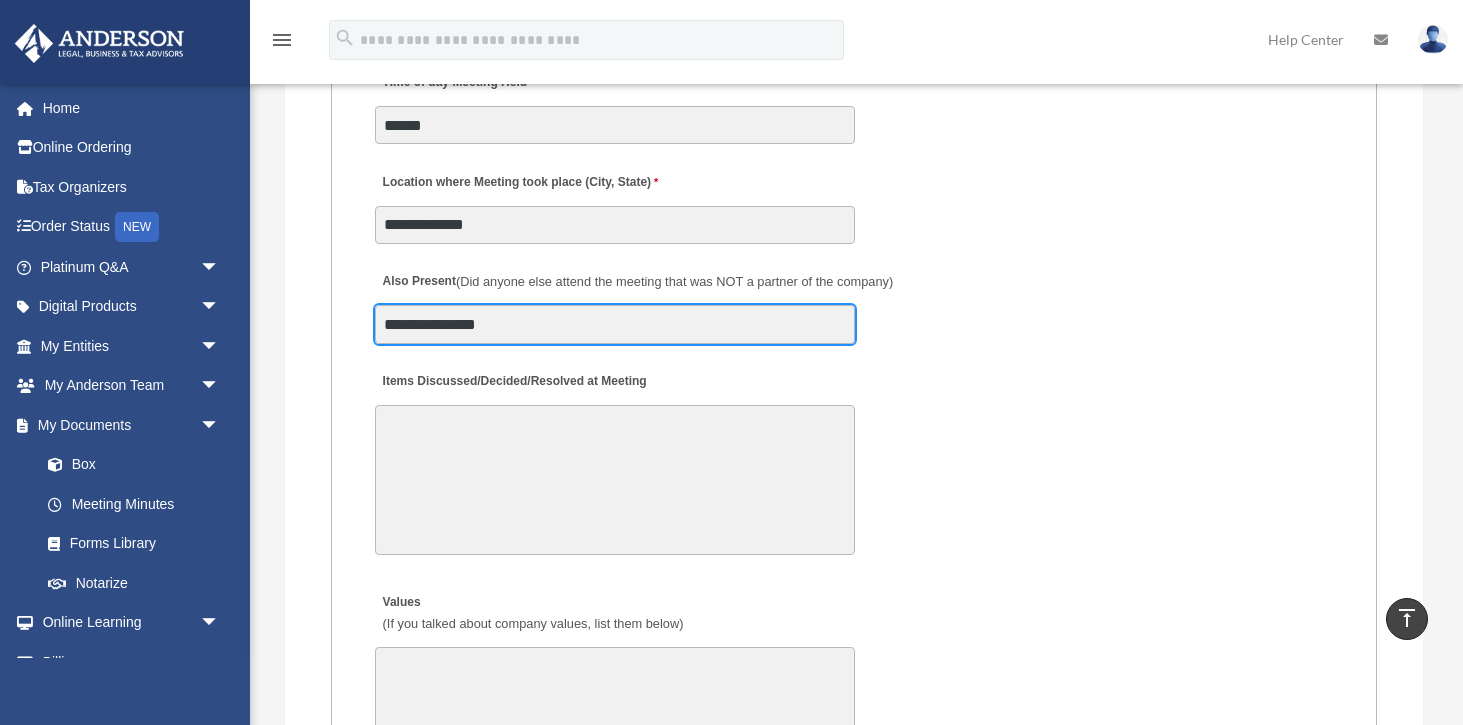 scroll, scrollTop: 3871, scrollLeft: 0, axis: vertical 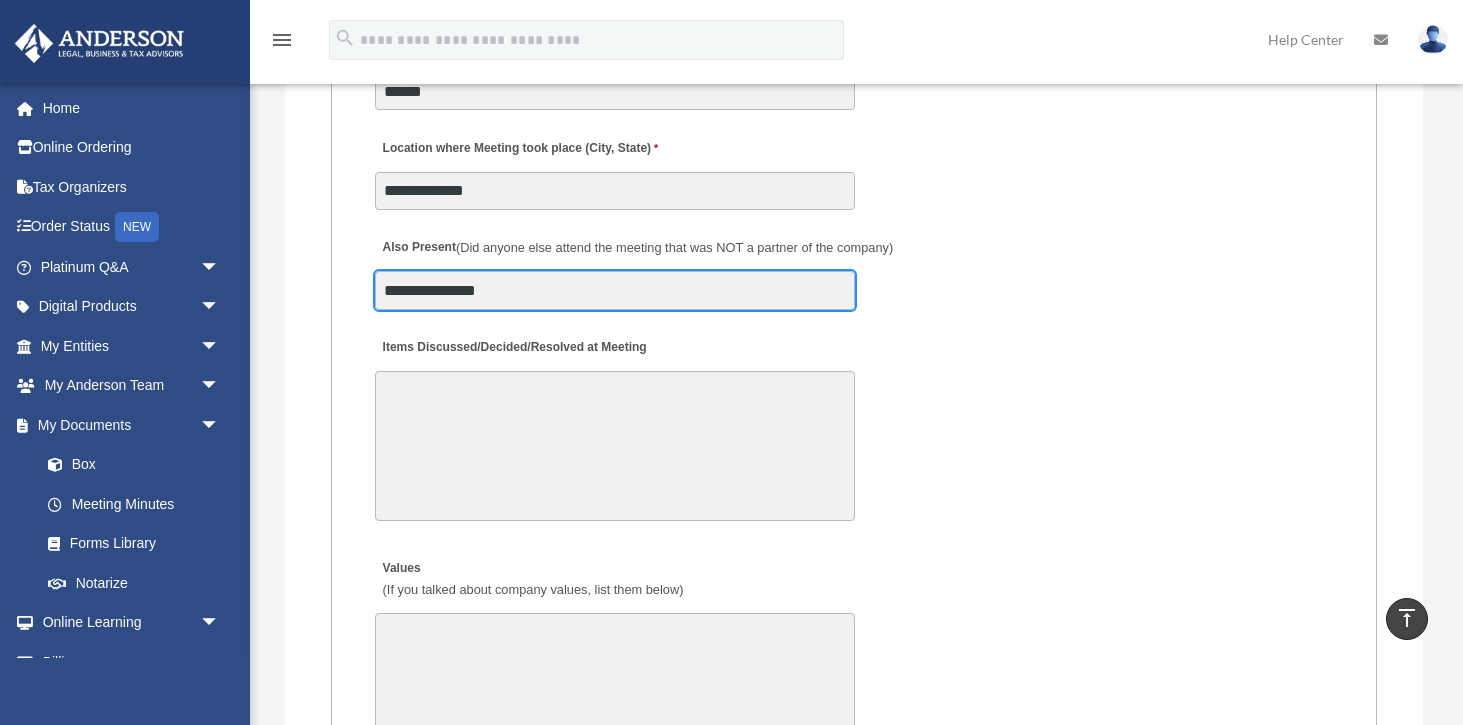 type on "**********" 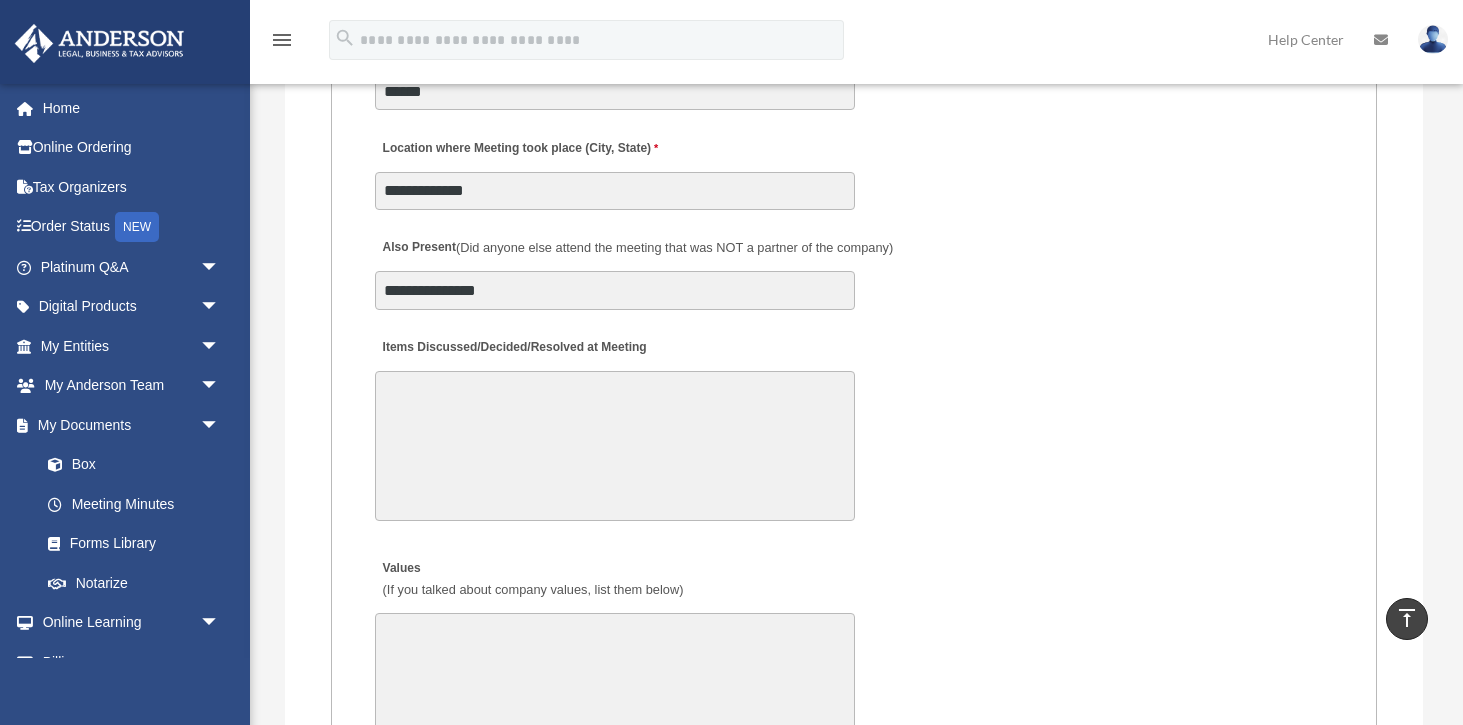 click on "Items Discussed/Decided/Resolved at Meeting" at bounding box center [615, 446] 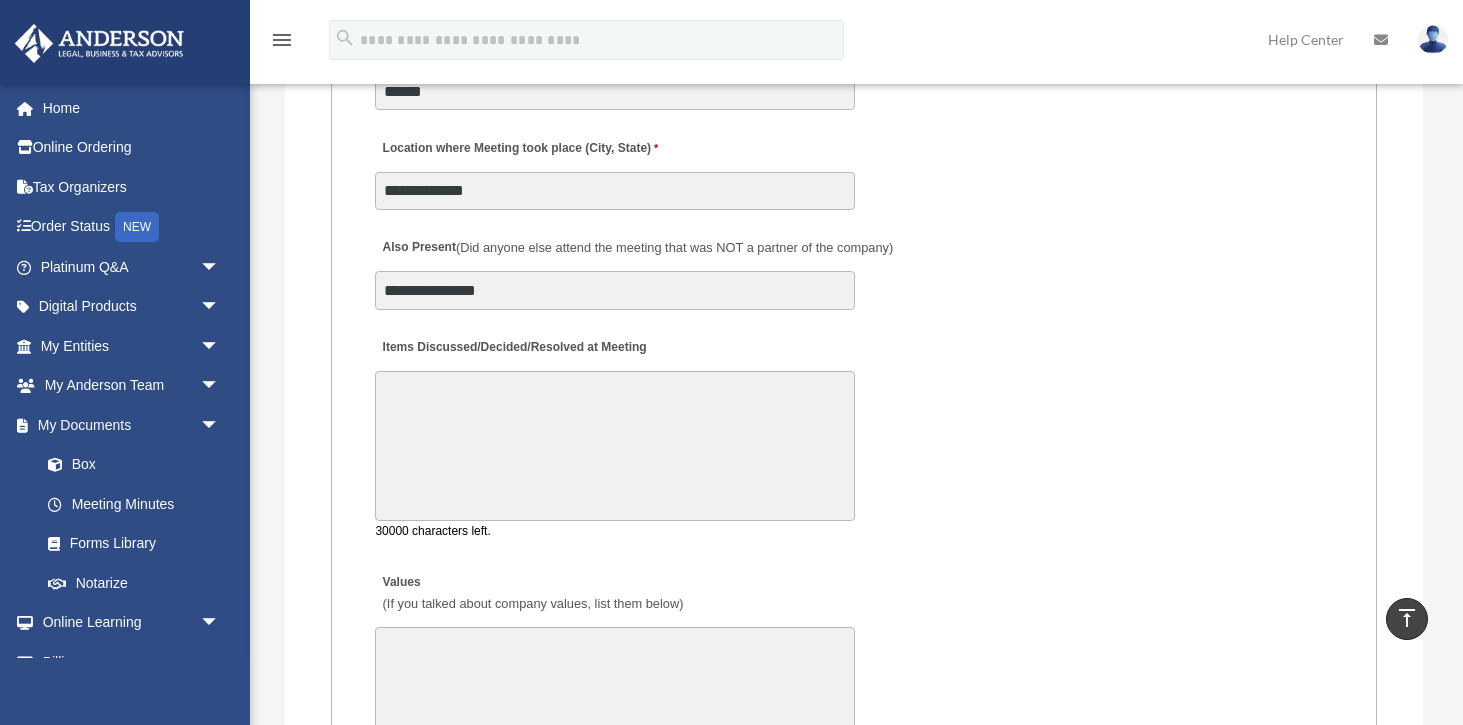 paste on "**********" 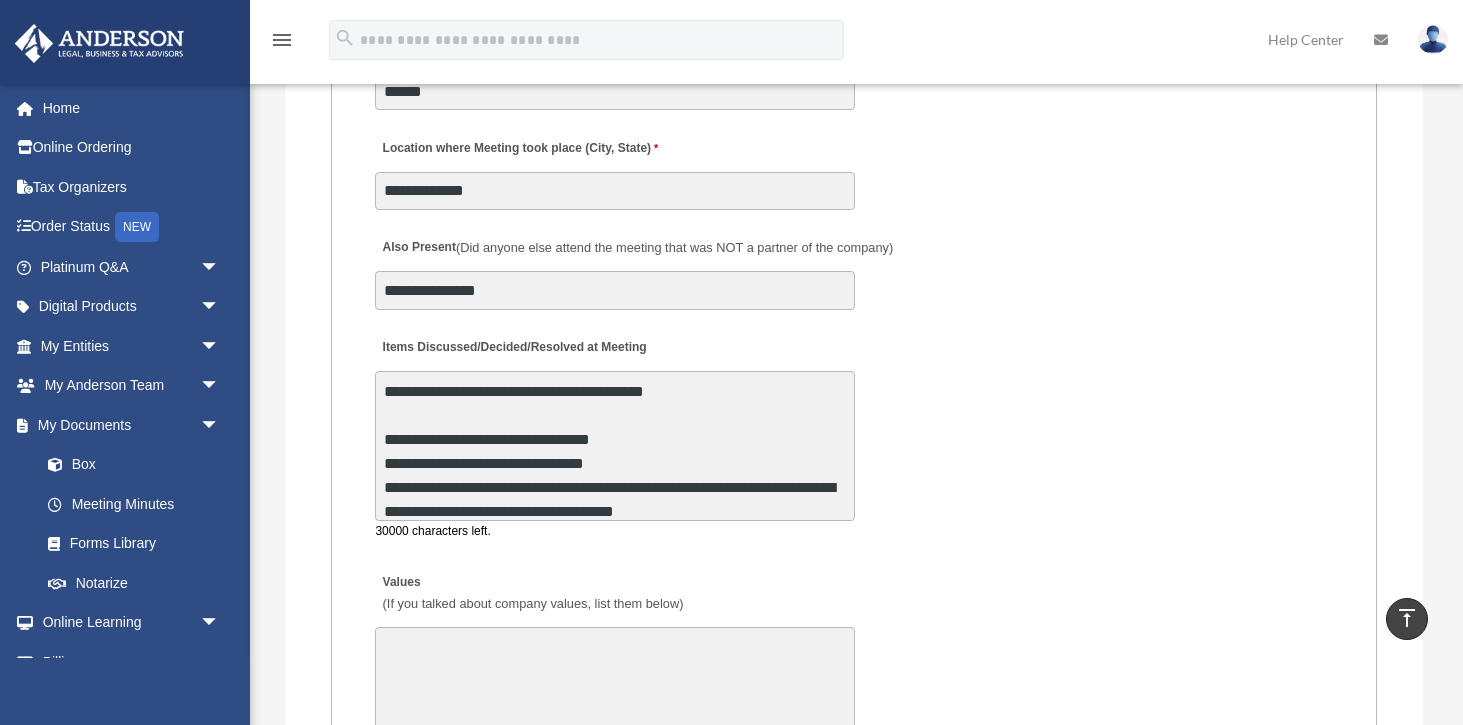 scroll, scrollTop: 961, scrollLeft: 0, axis: vertical 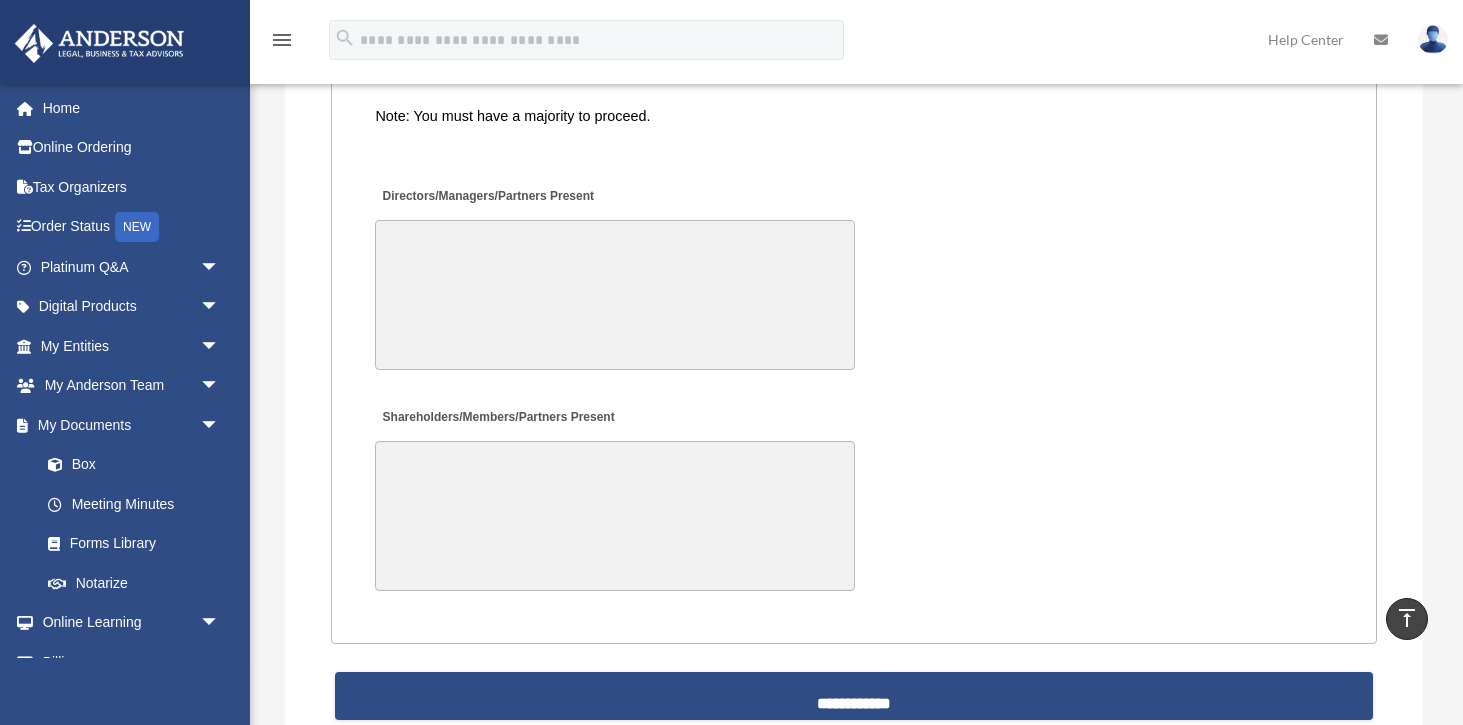 type on "**********" 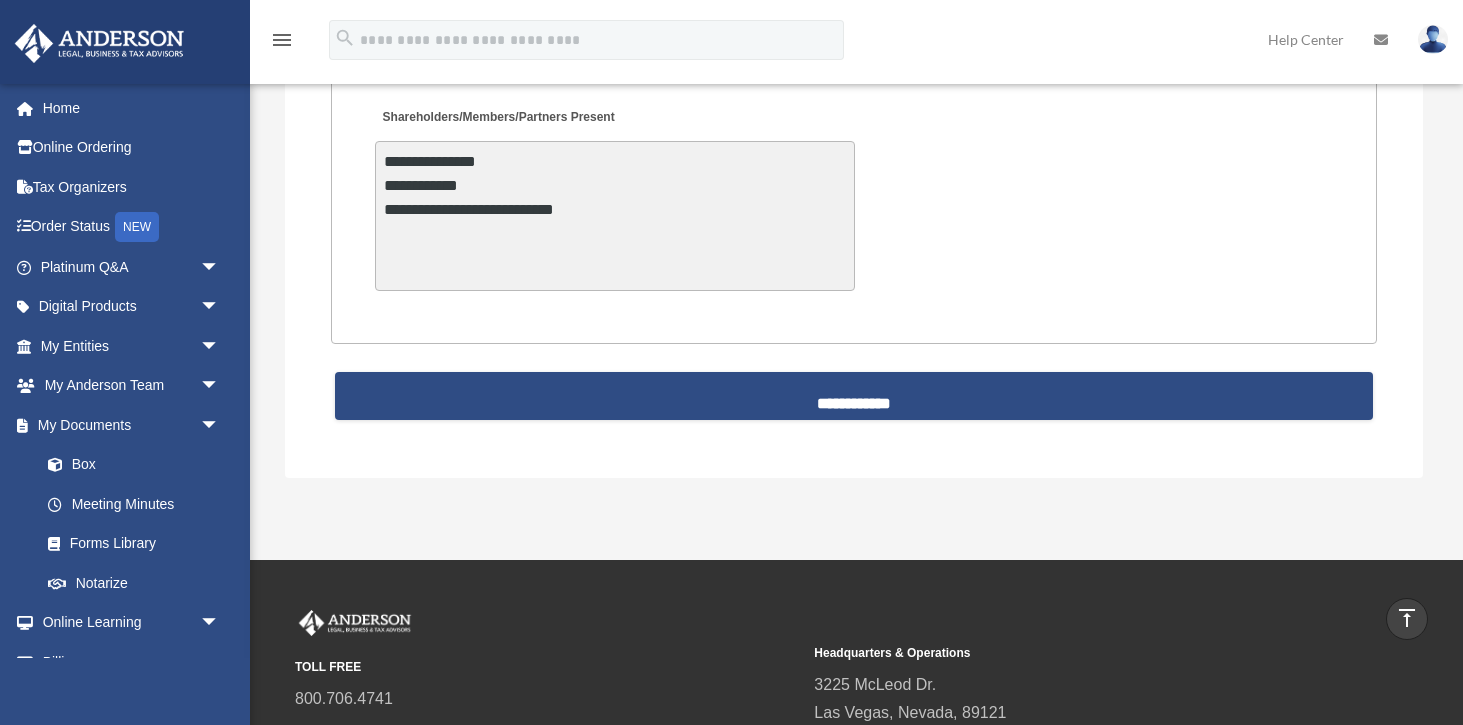 scroll, scrollTop: 5198, scrollLeft: 0, axis: vertical 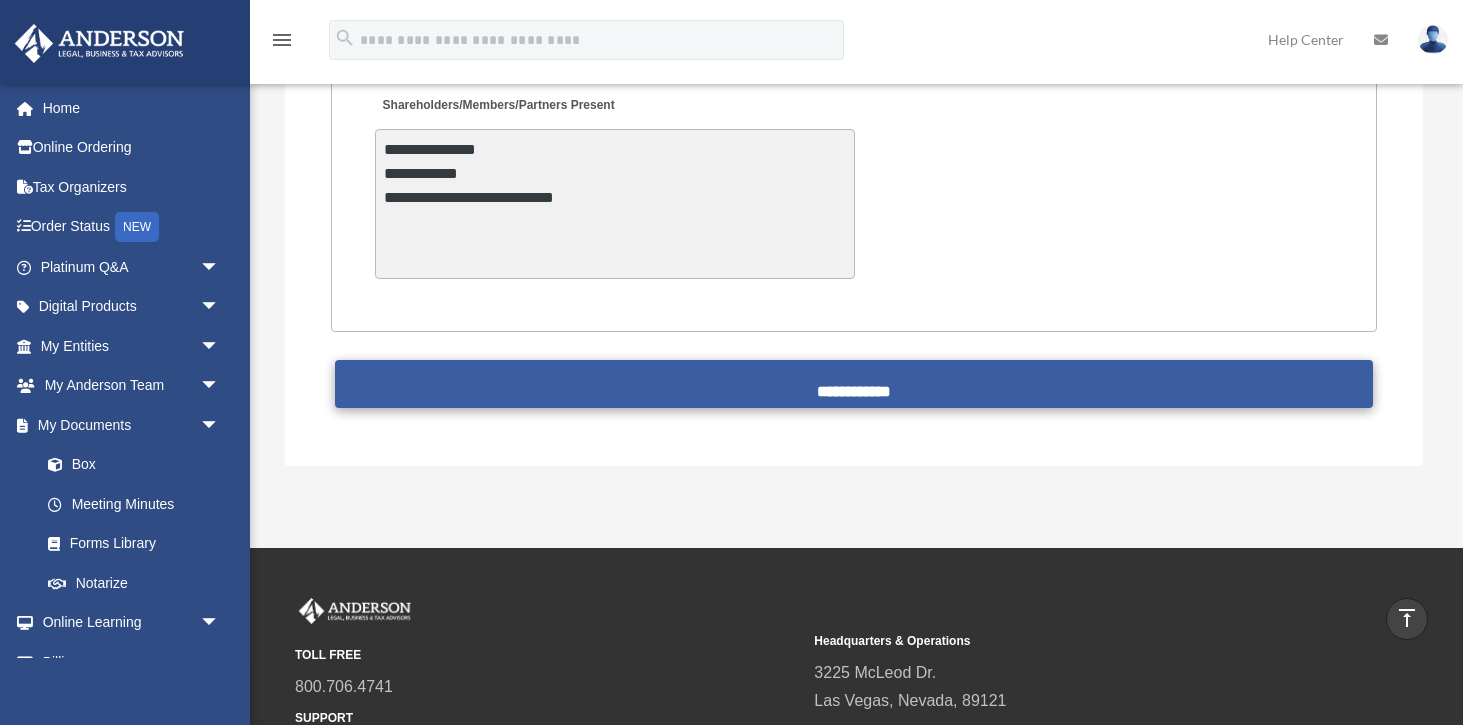 type on "**********" 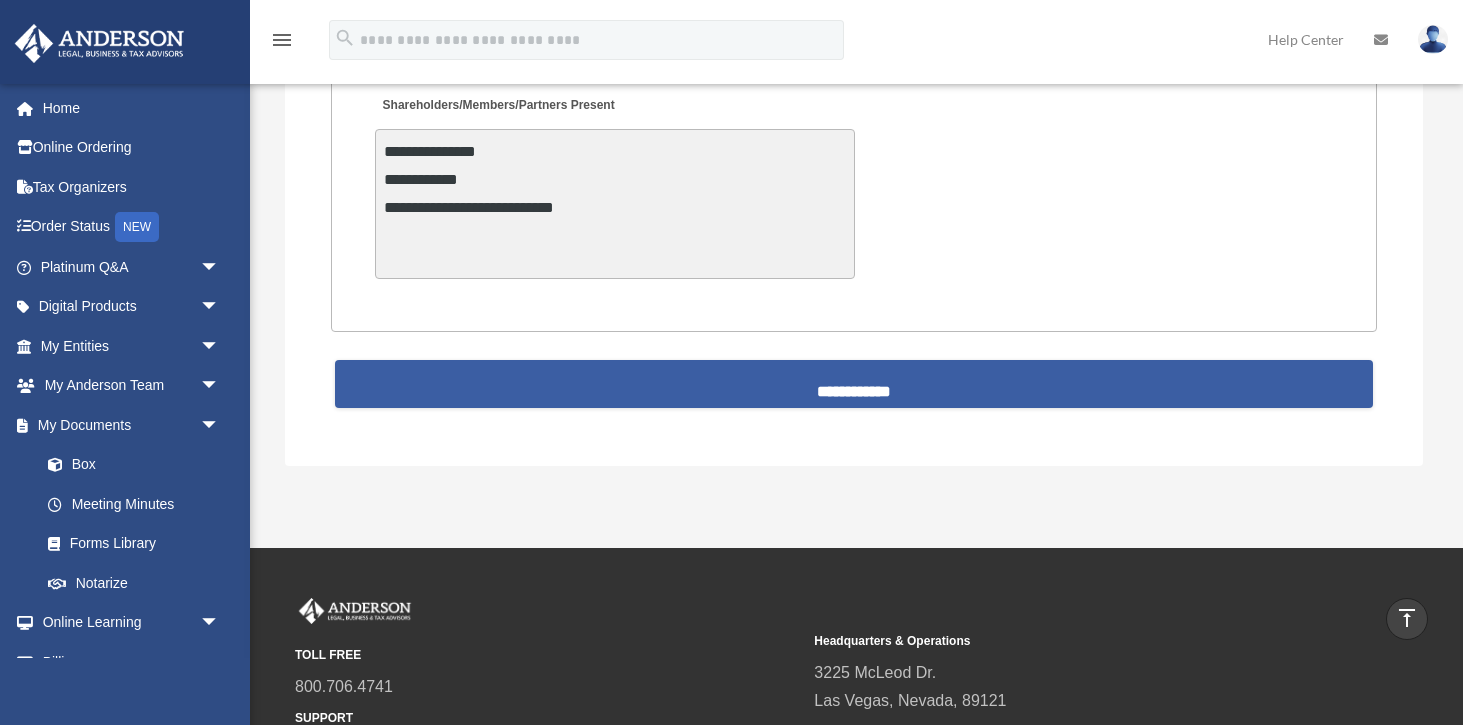 click on "**********" at bounding box center [854, 384] 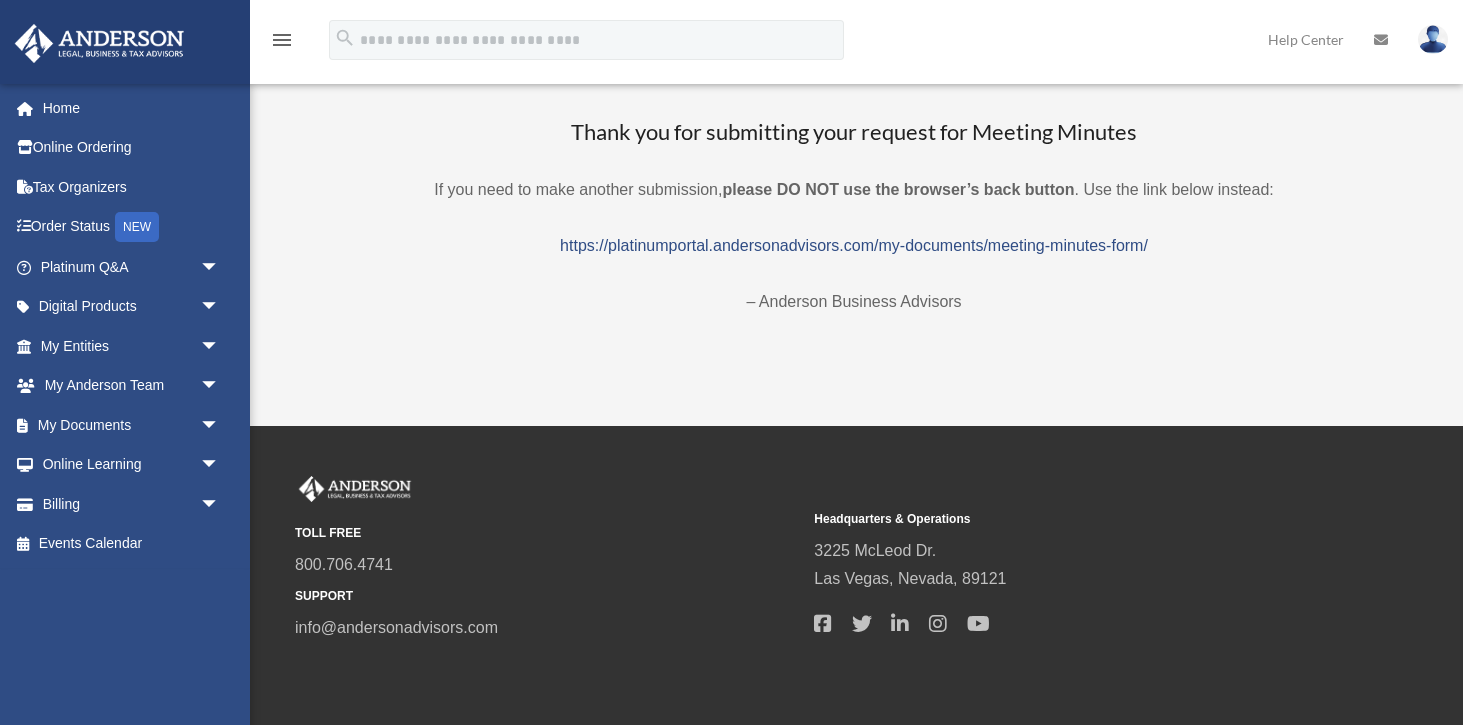 scroll, scrollTop: 0, scrollLeft: 0, axis: both 